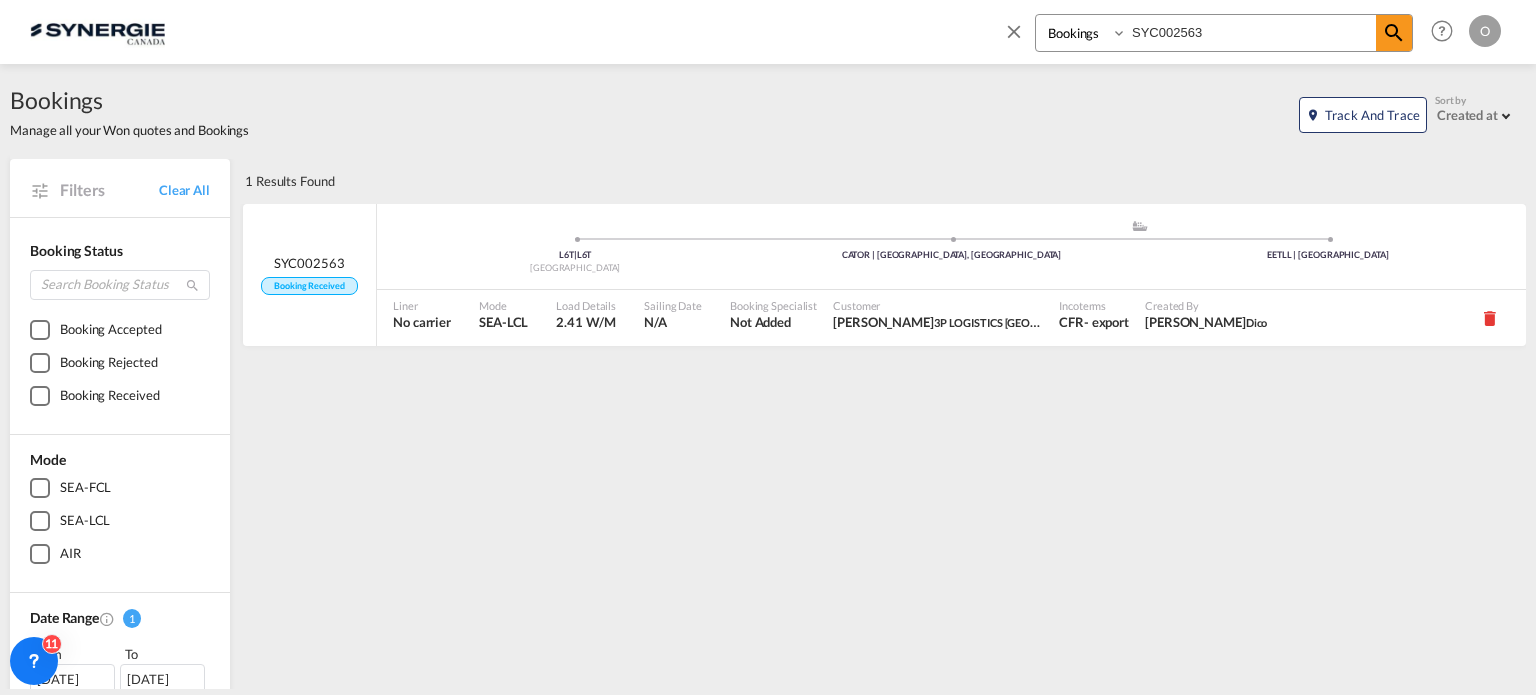 scroll, scrollTop: 0, scrollLeft: 0, axis: both 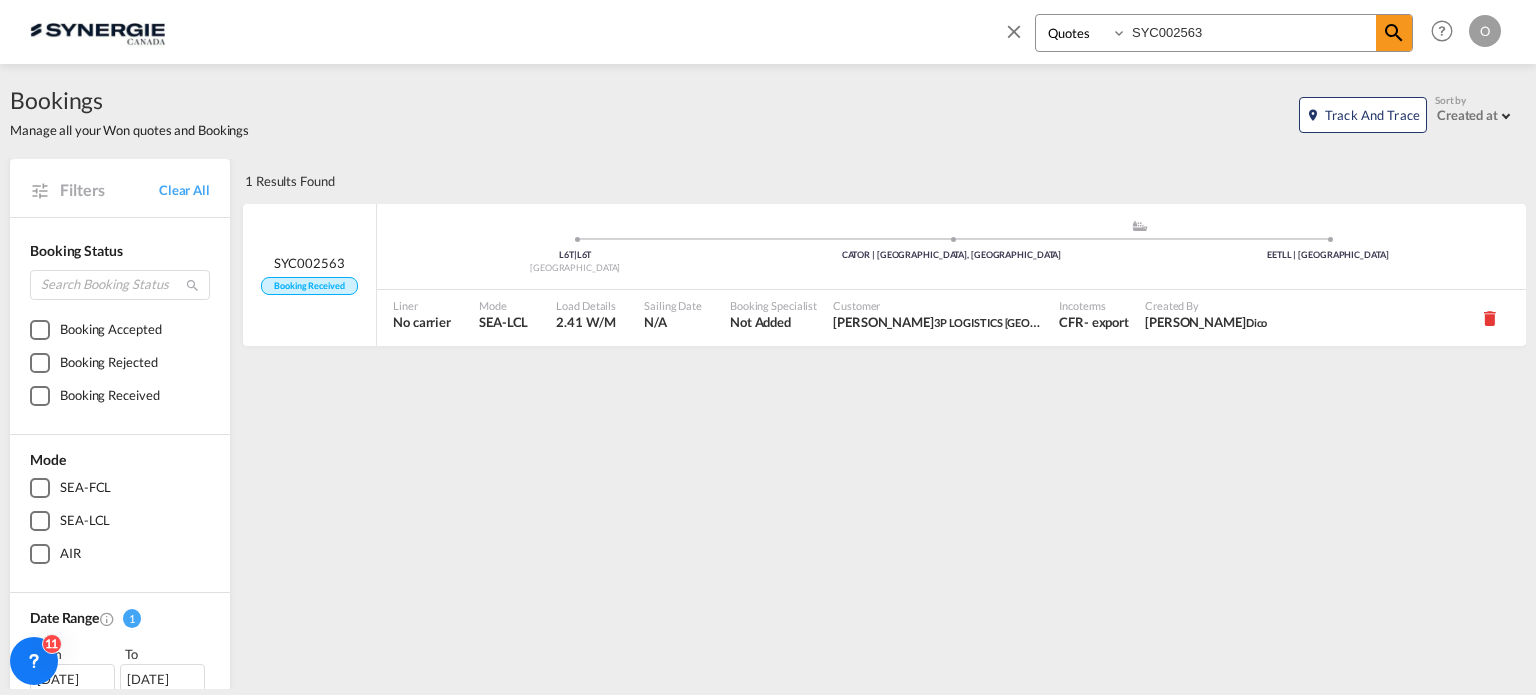 click on "Bookings Quotes Enquiries" at bounding box center [1083, 33] 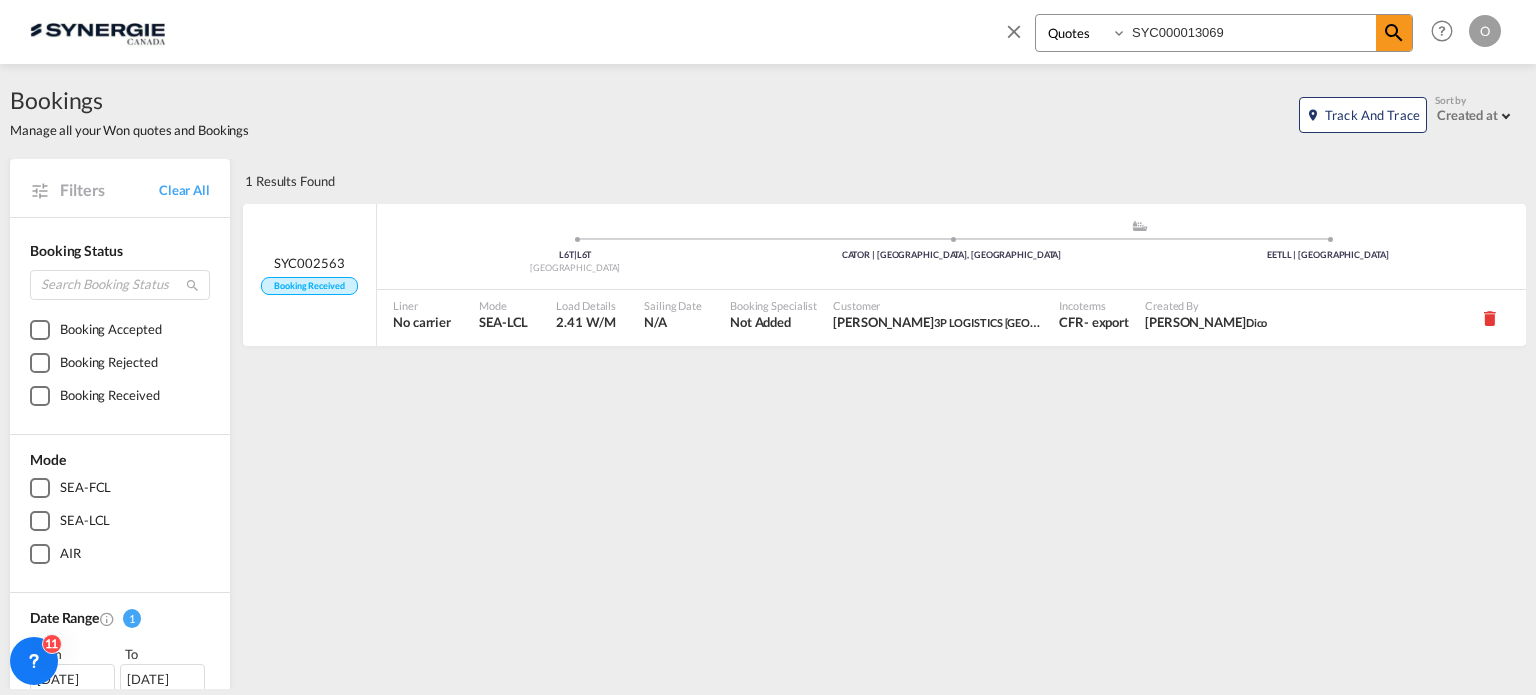 type on "SYC000013069" 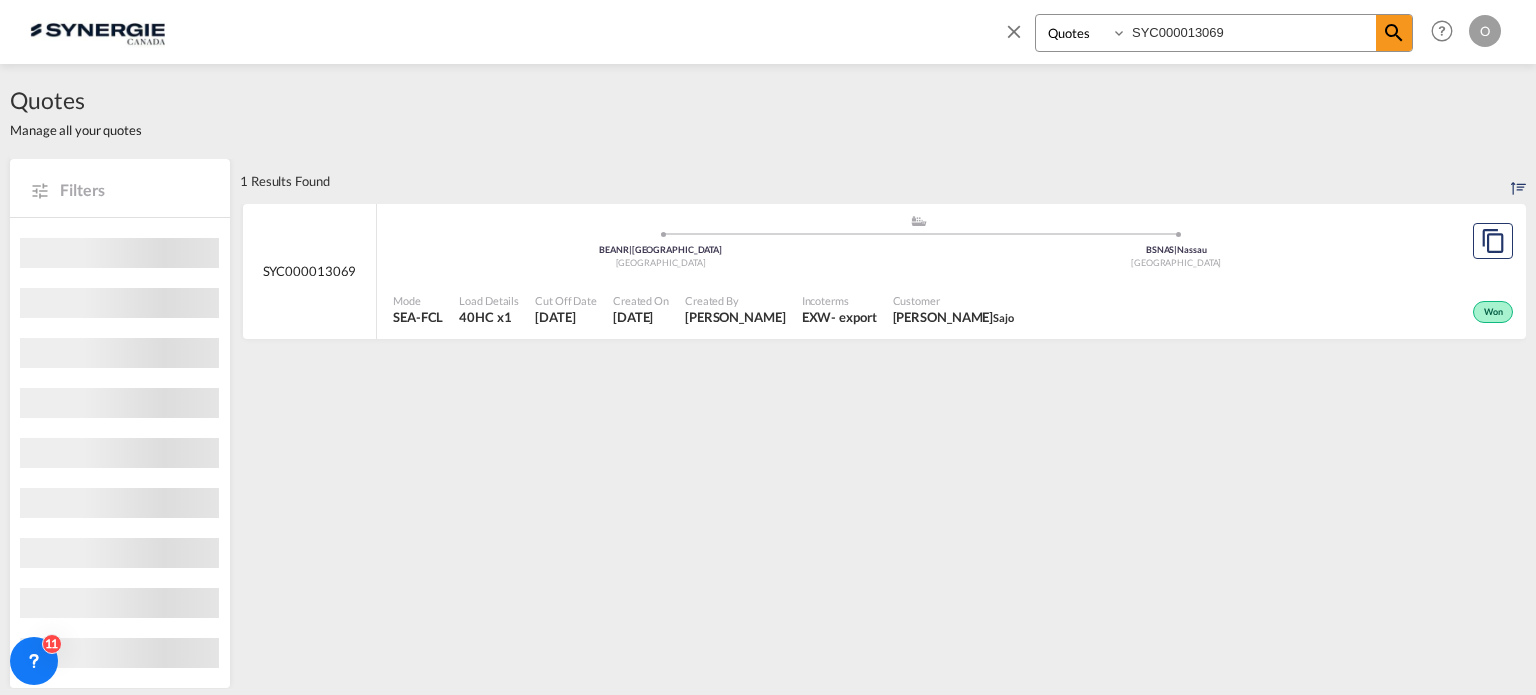click on "Customer
Dino Filippone
Sajo" at bounding box center [953, 310] 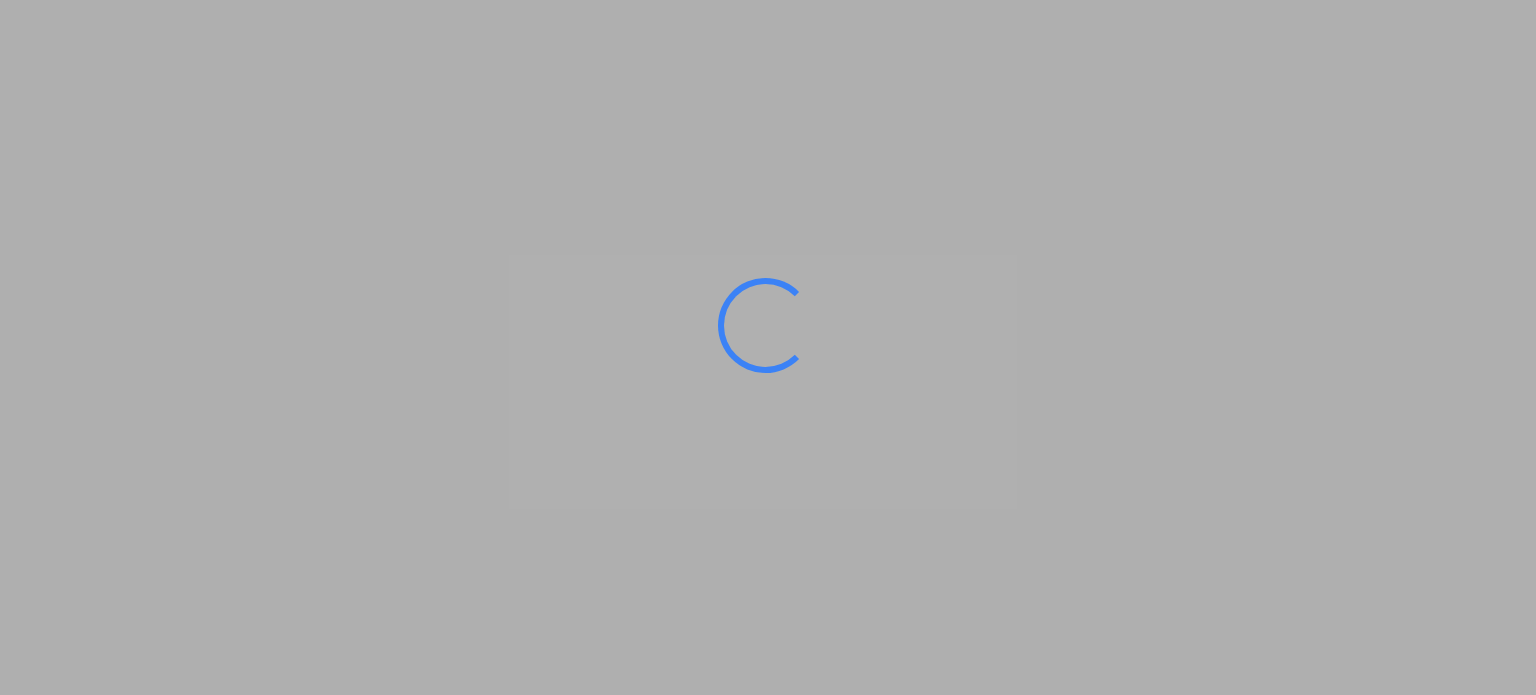 scroll, scrollTop: 0, scrollLeft: 0, axis: both 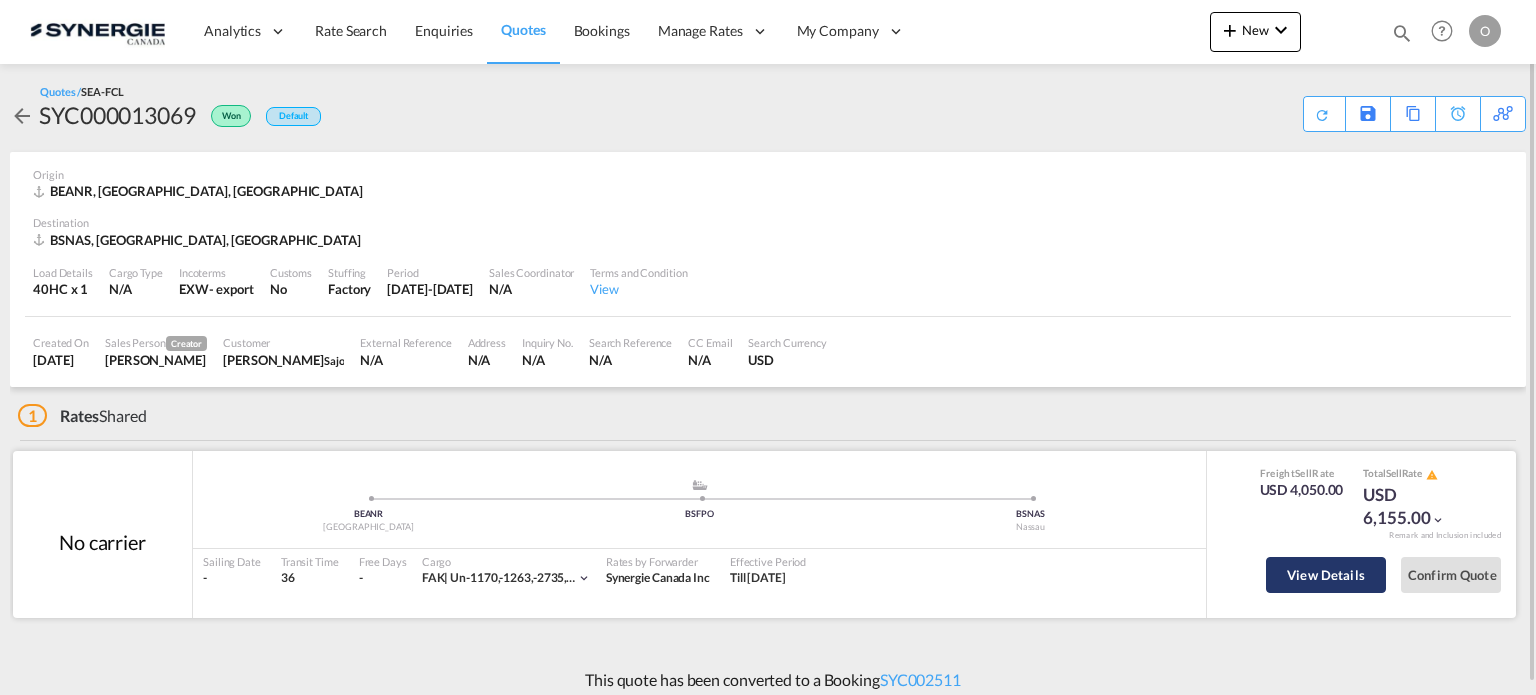 click on "View Details" at bounding box center (1326, 575) 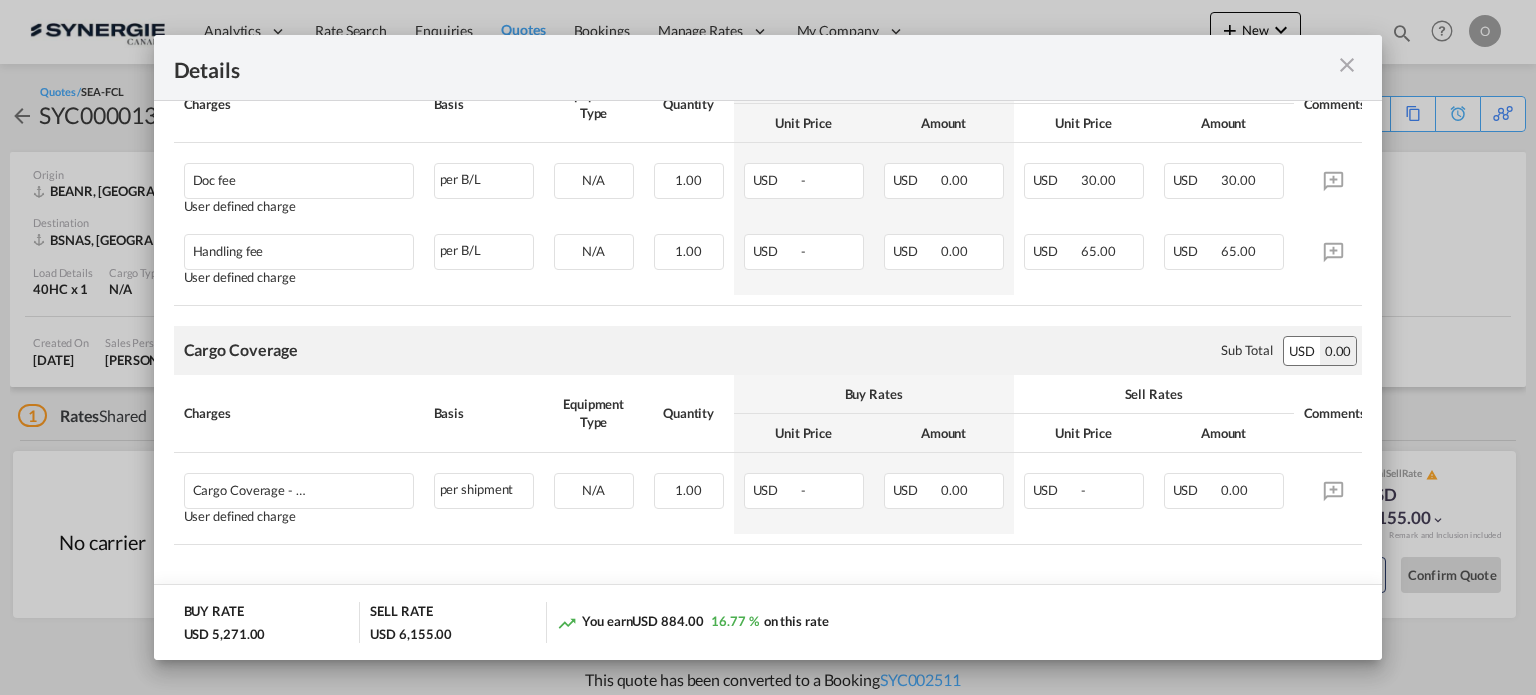 scroll, scrollTop: 1126, scrollLeft: 0, axis: vertical 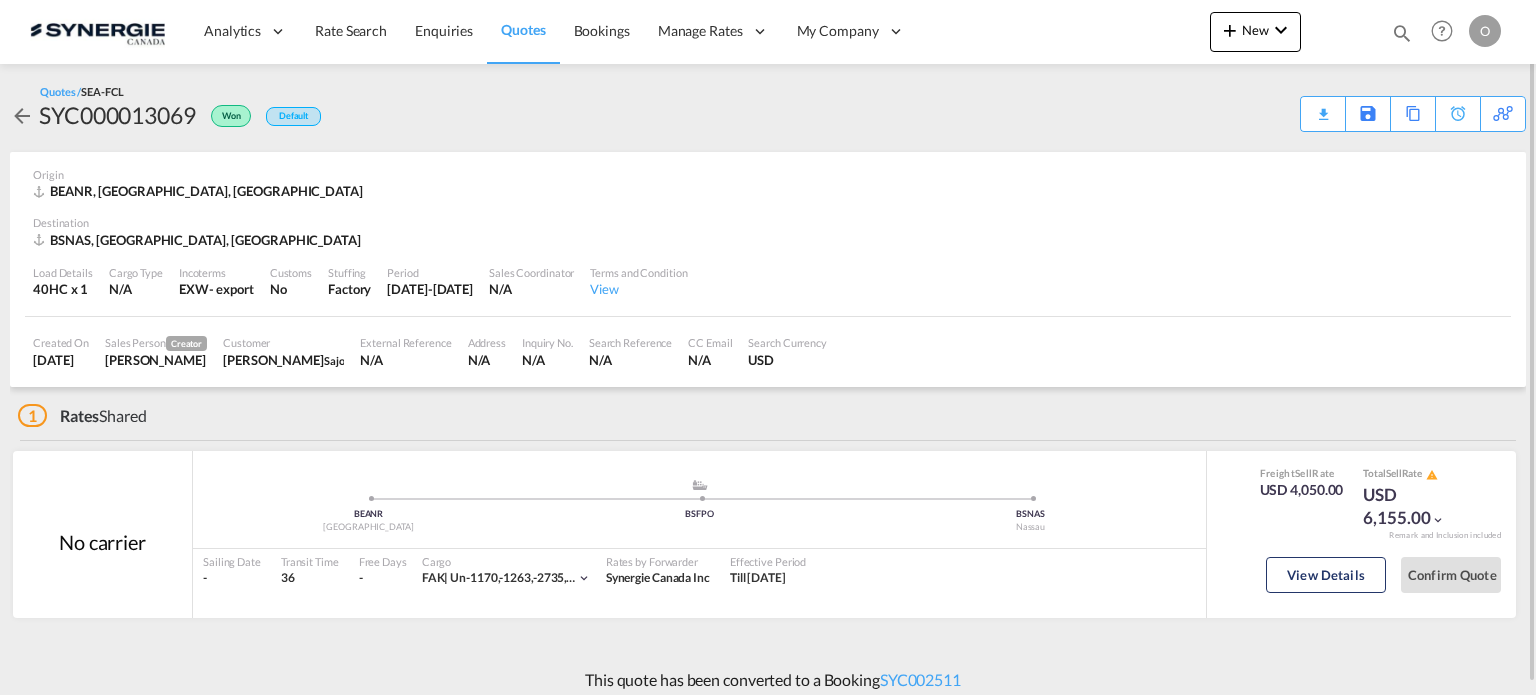click at bounding box center [1402, 33] 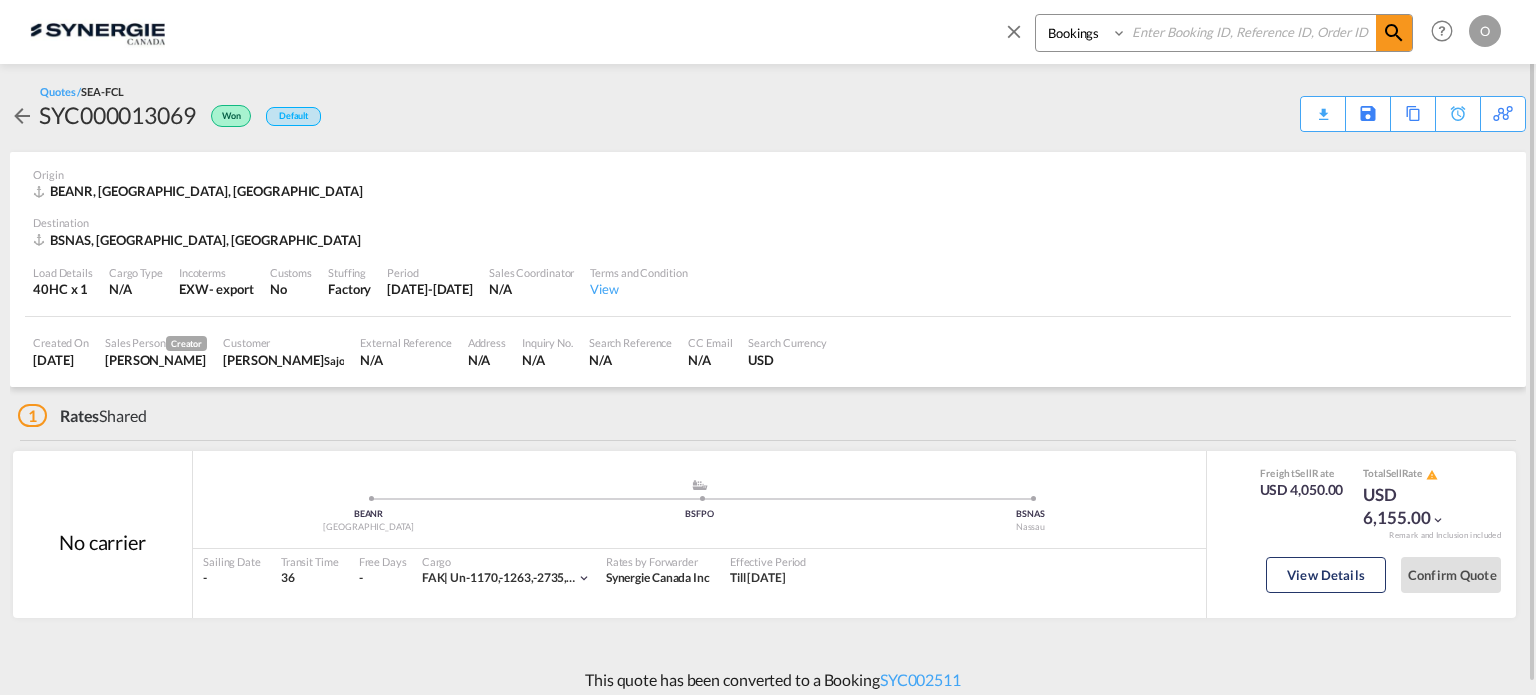 click on "Bookings Quotes Enquiries" at bounding box center (1083, 33) 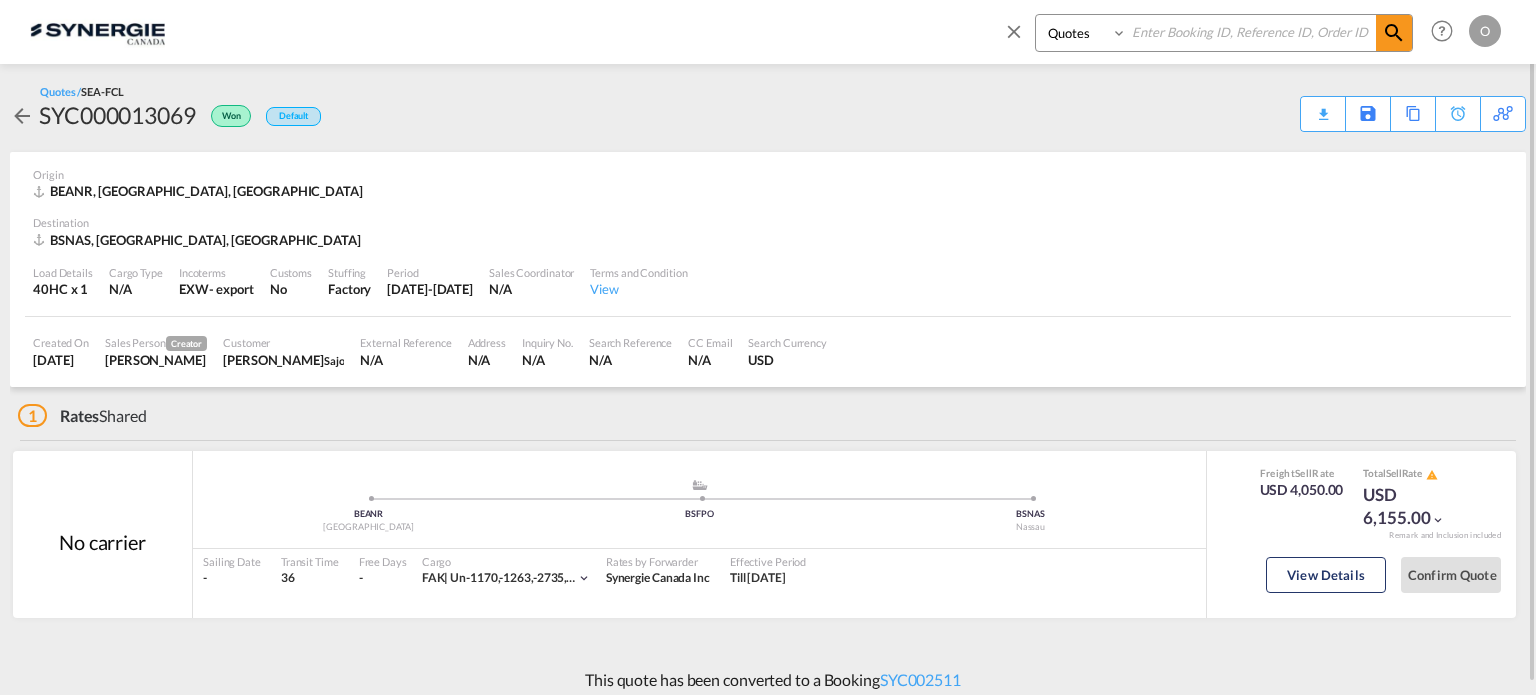 click on "Bookings Quotes Enquiries" at bounding box center [1083, 33] 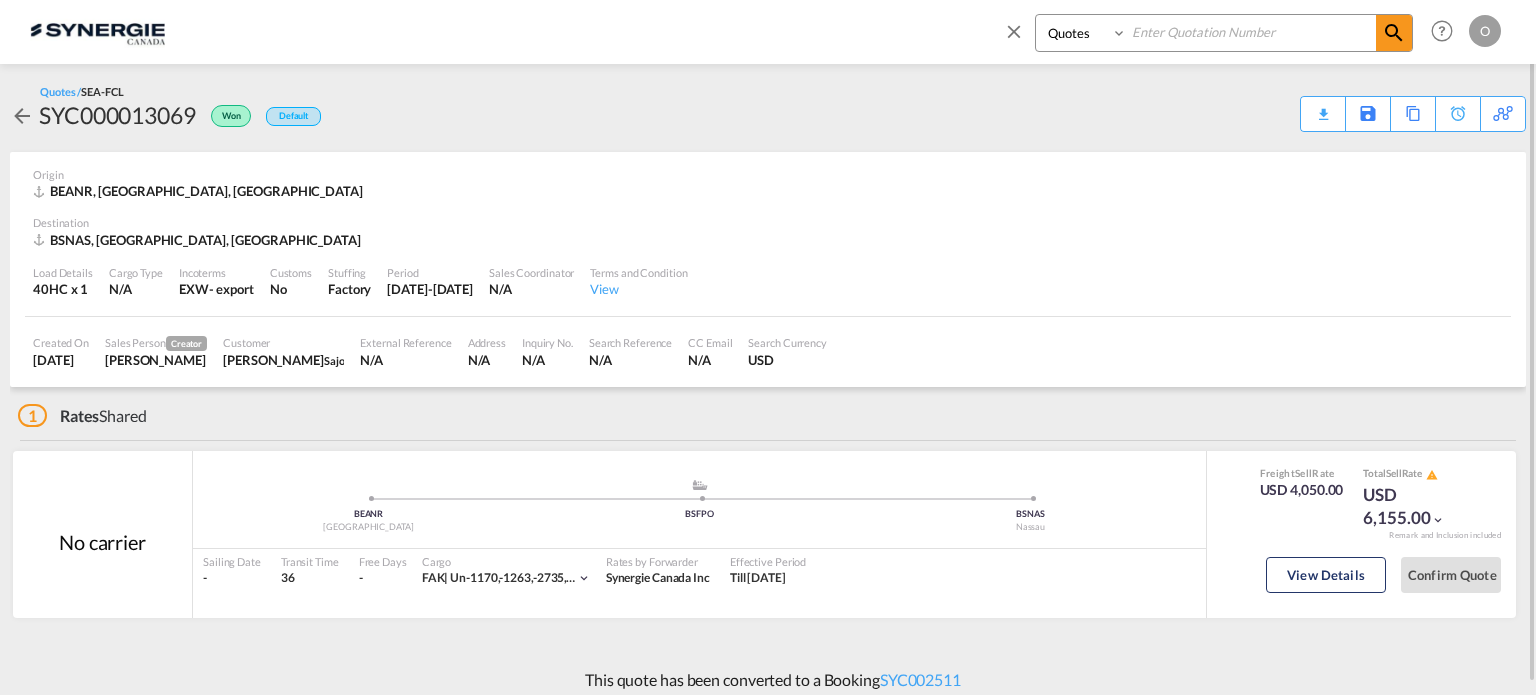 click at bounding box center (1251, 32) 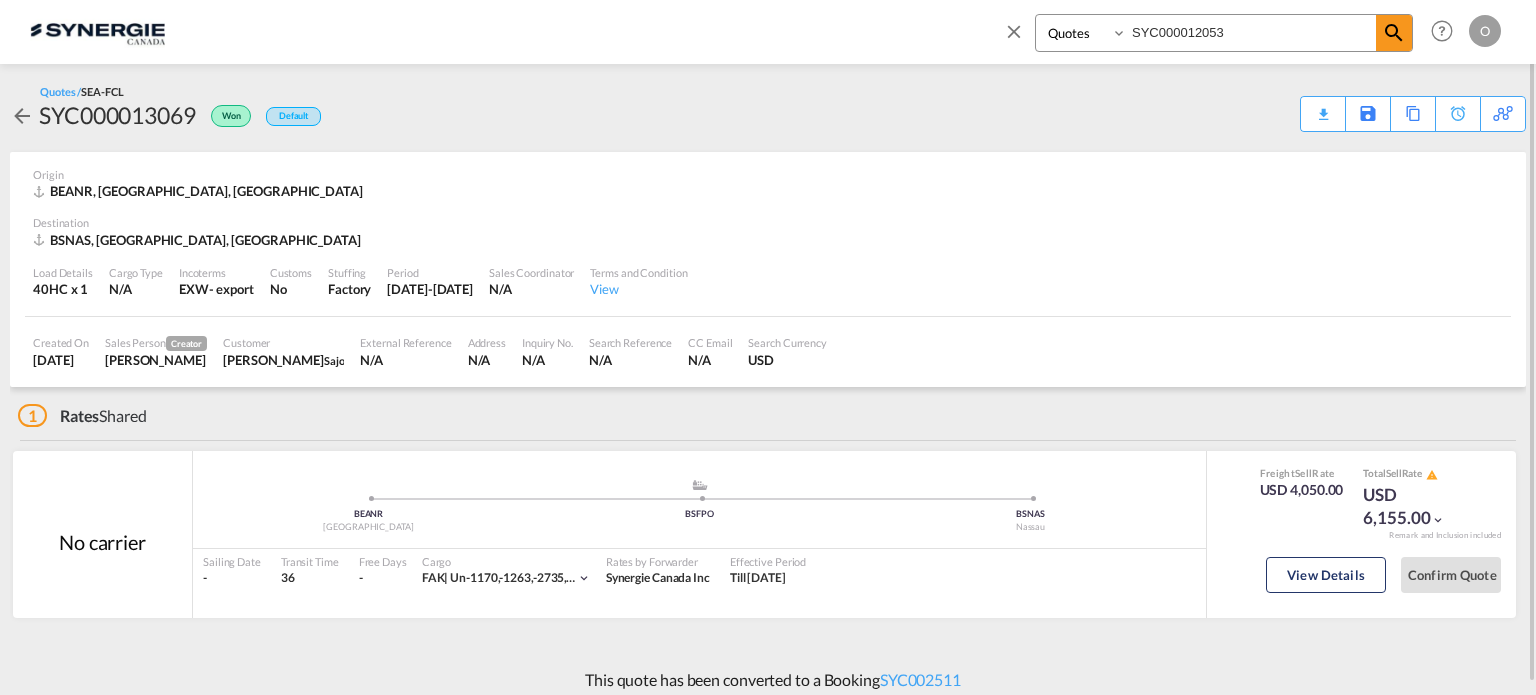 type on "SYC000012053" 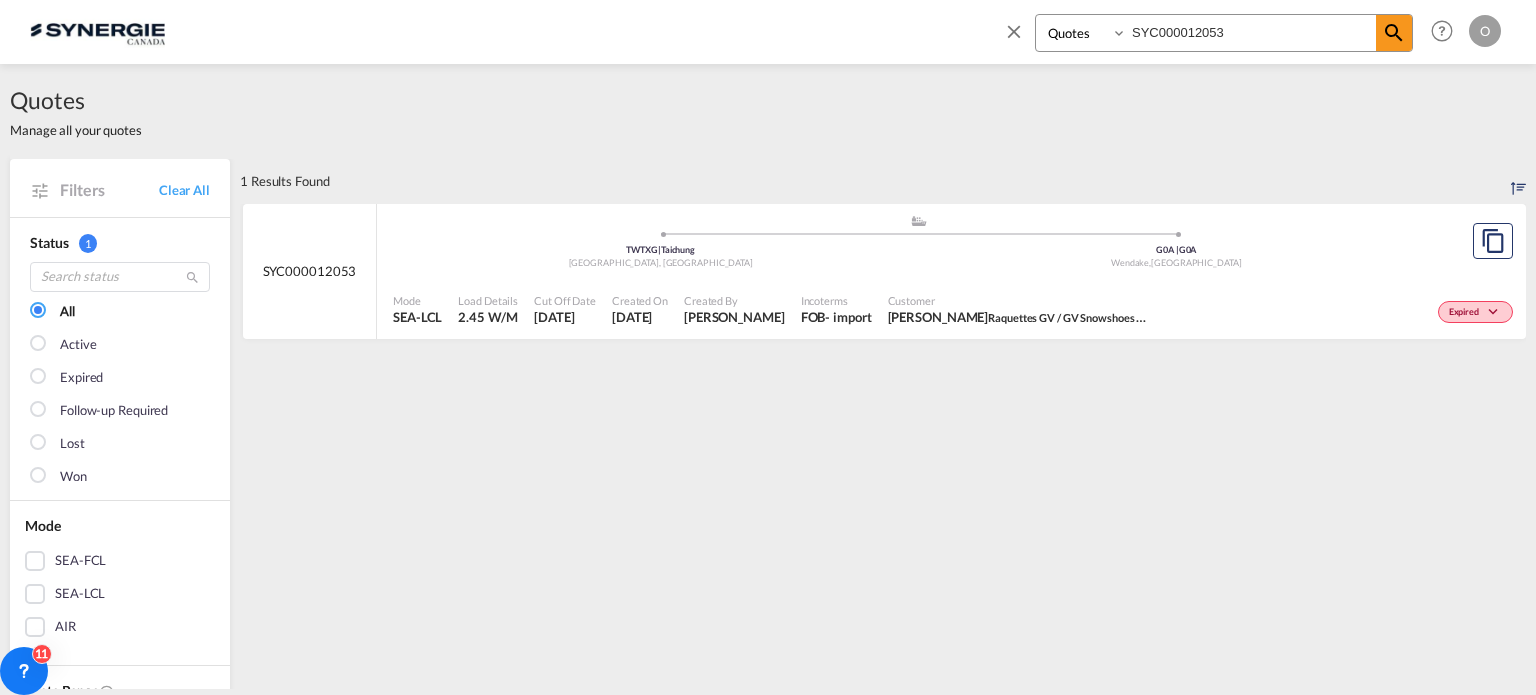 click on "Customer" at bounding box center [1018, 300] 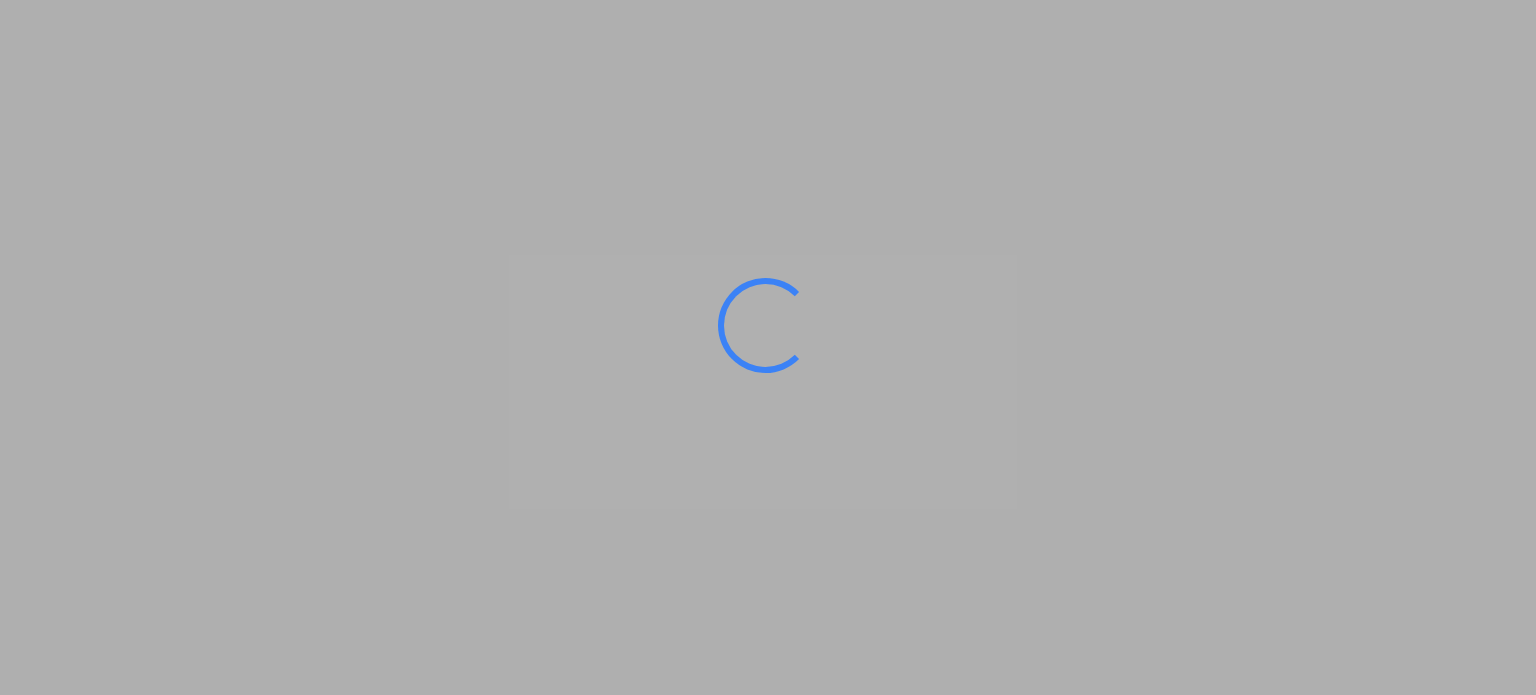 scroll, scrollTop: 0, scrollLeft: 0, axis: both 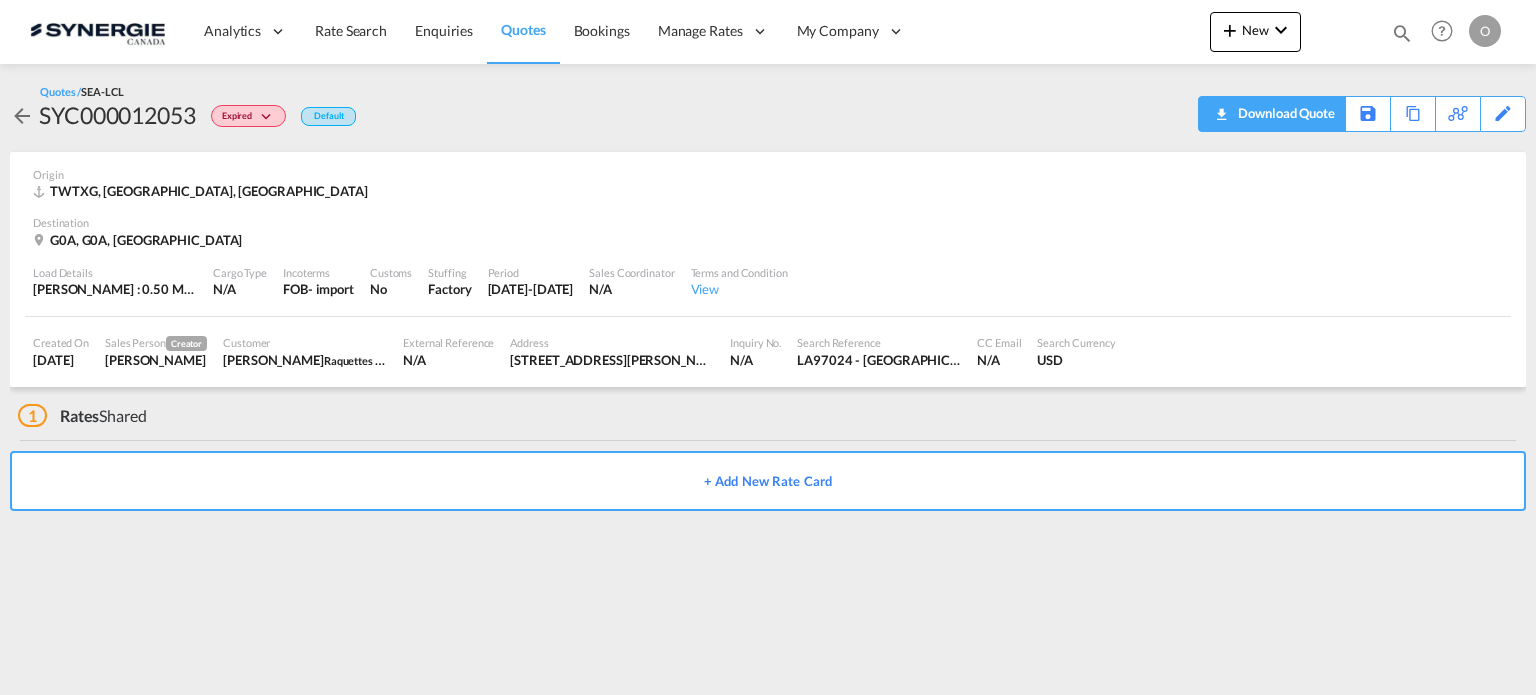 click on "Download Quote" at bounding box center (1284, 113) 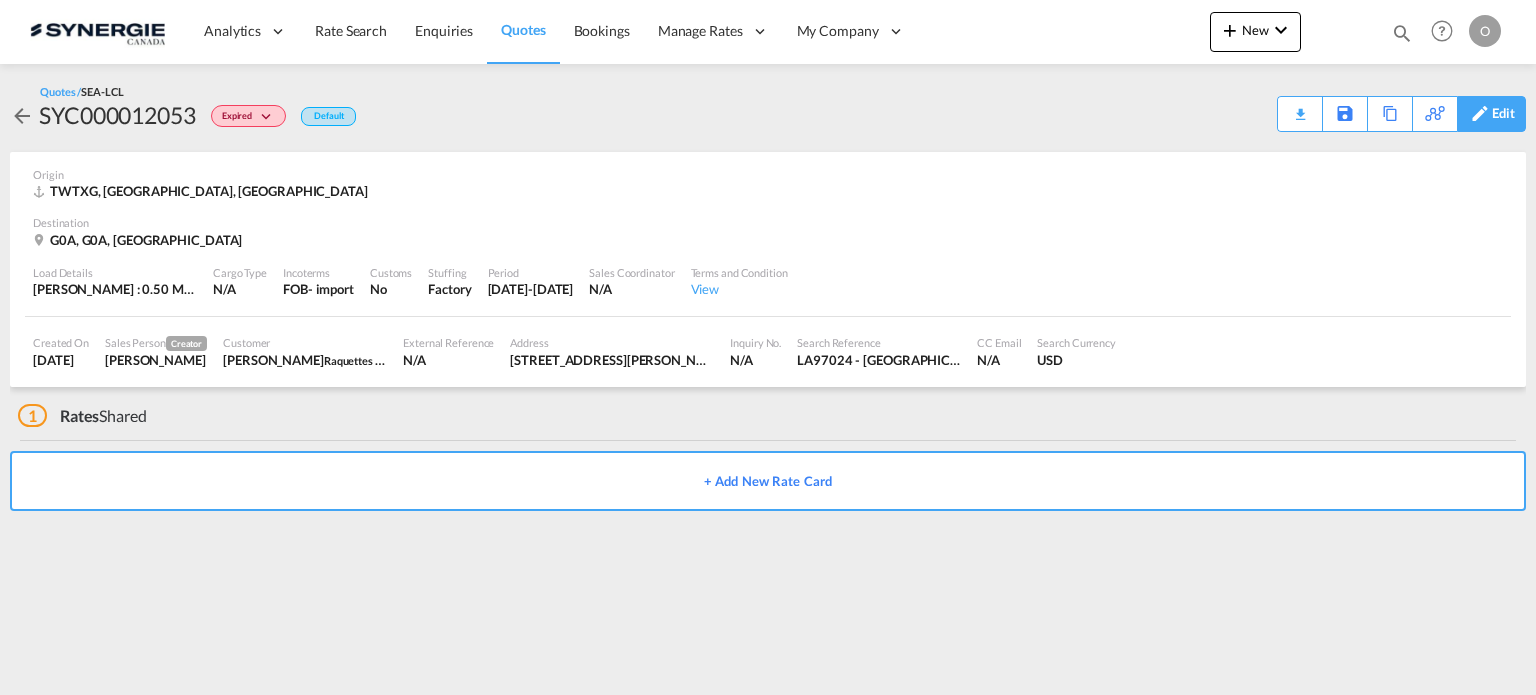 click on "Edit" at bounding box center (1503, 114) 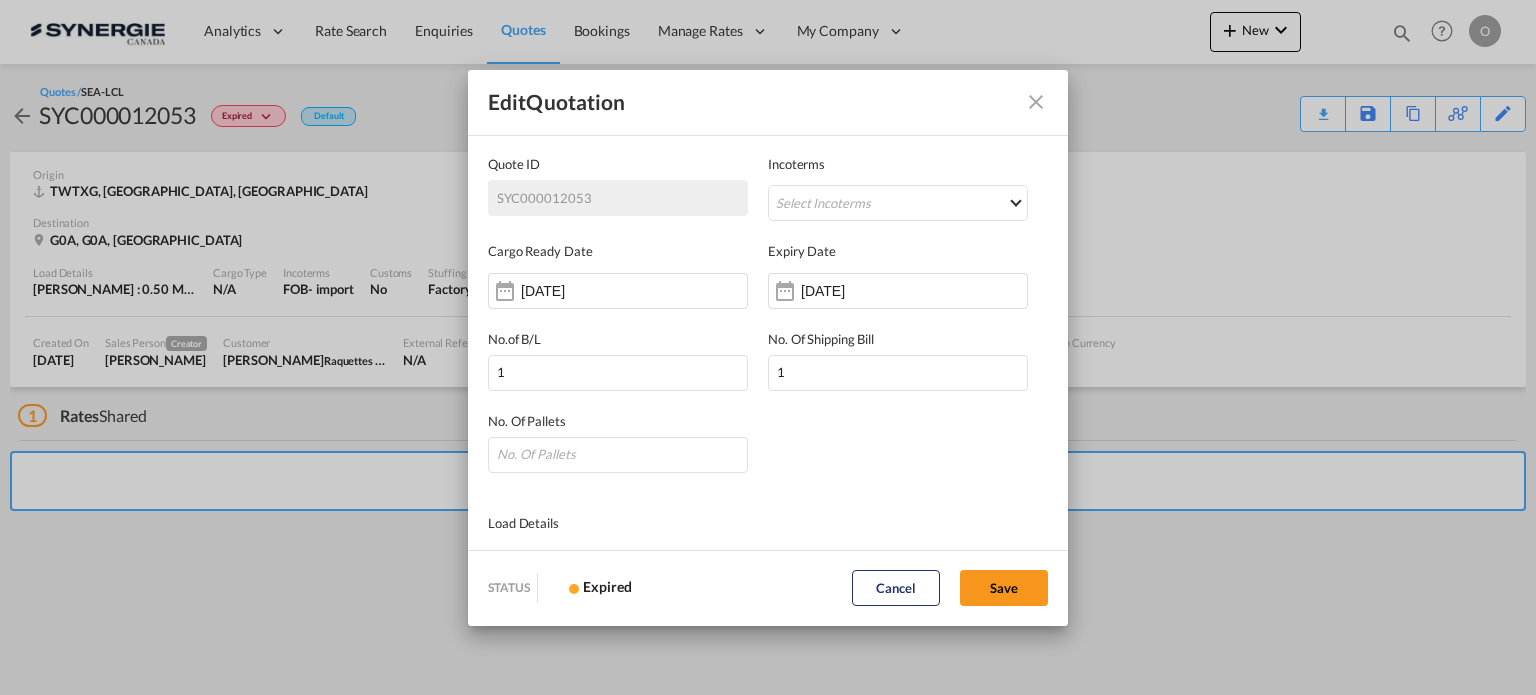 scroll, scrollTop: 0, scrollLeft: 0, axis: both 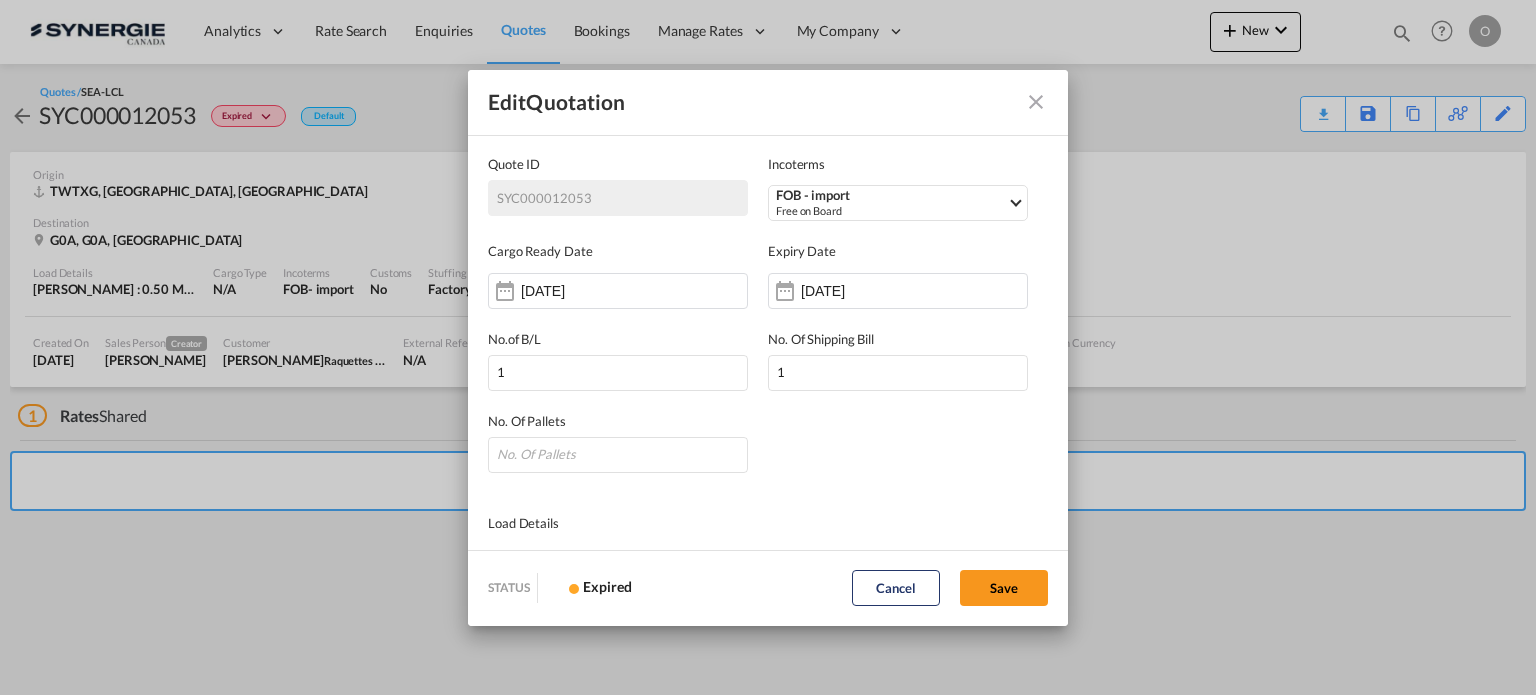 click at bounding box center (1036, 102) 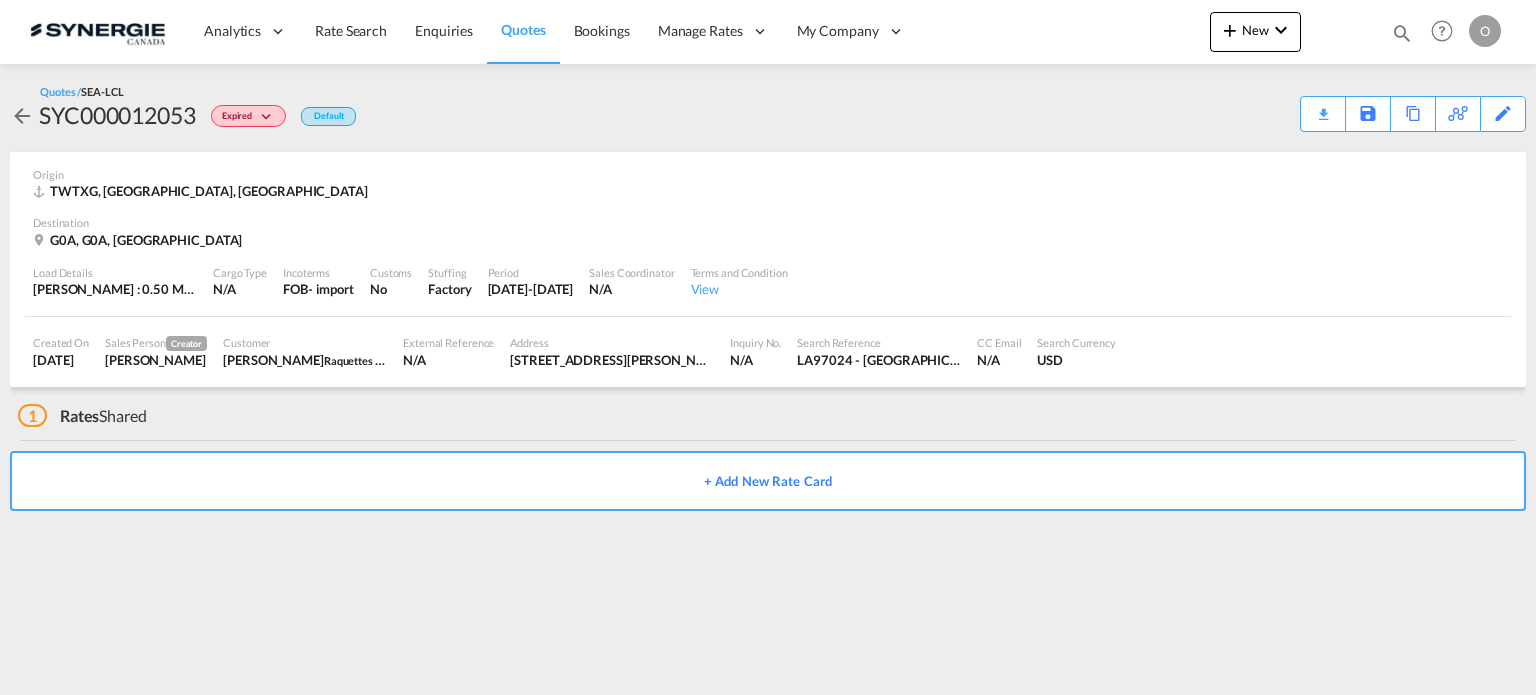 click at bounding box center [22, 116] 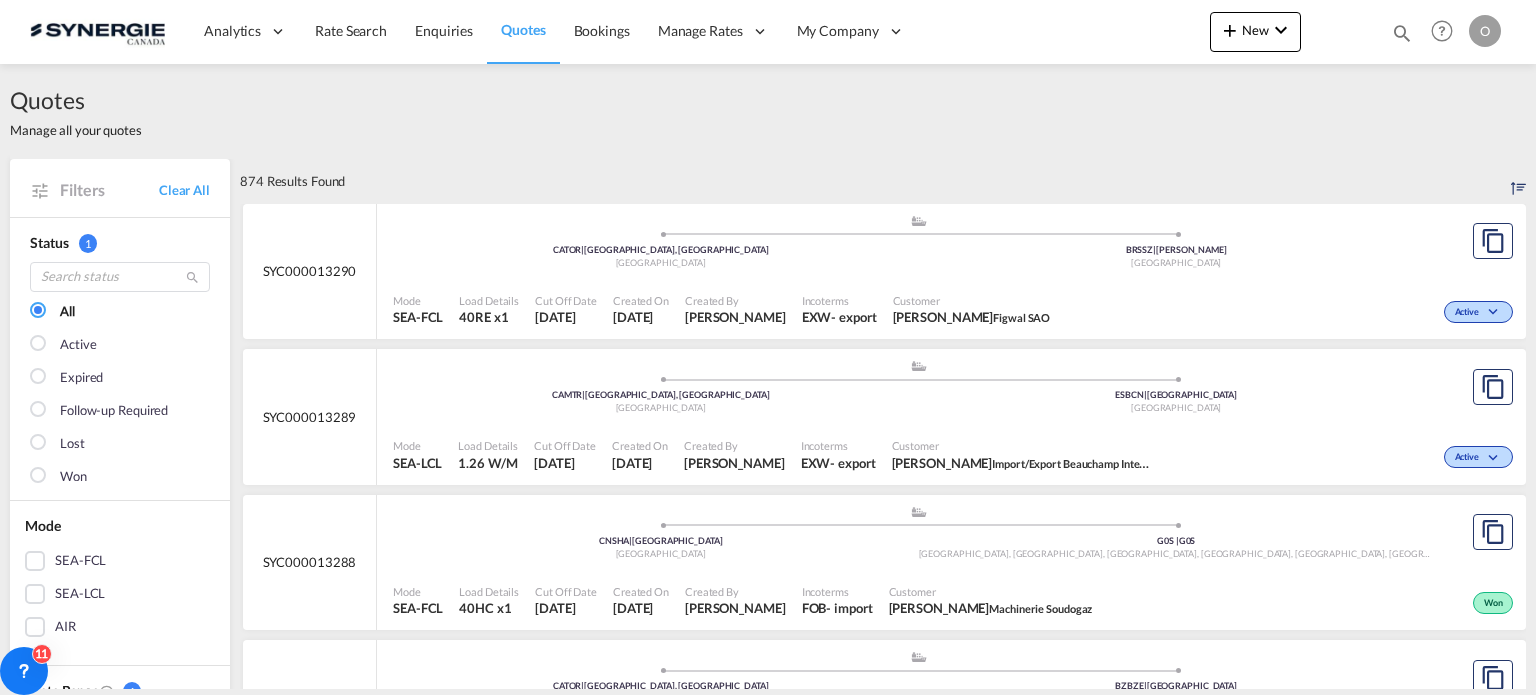 click at bounding box center (1402, 33) 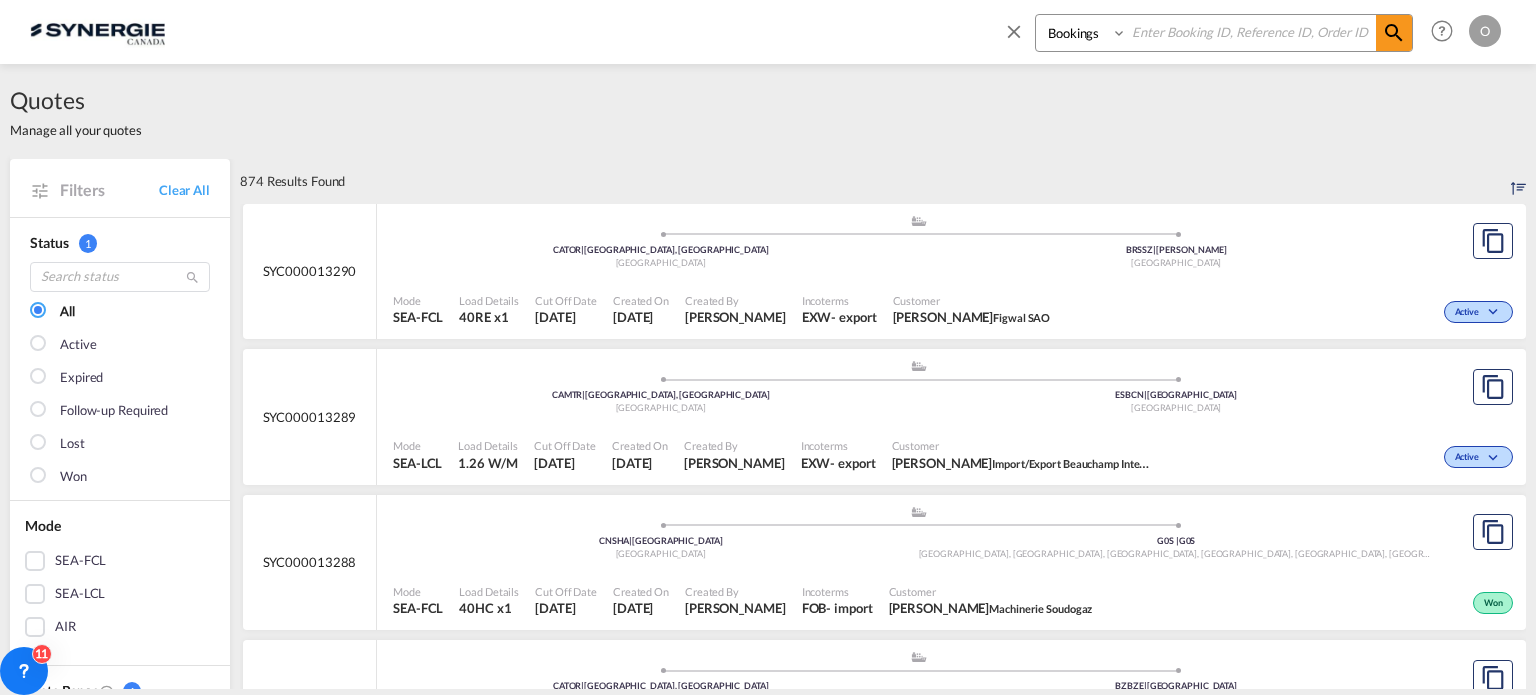 click on "Bookings Quotes Enquiries" at bounding box center (1083, 33) 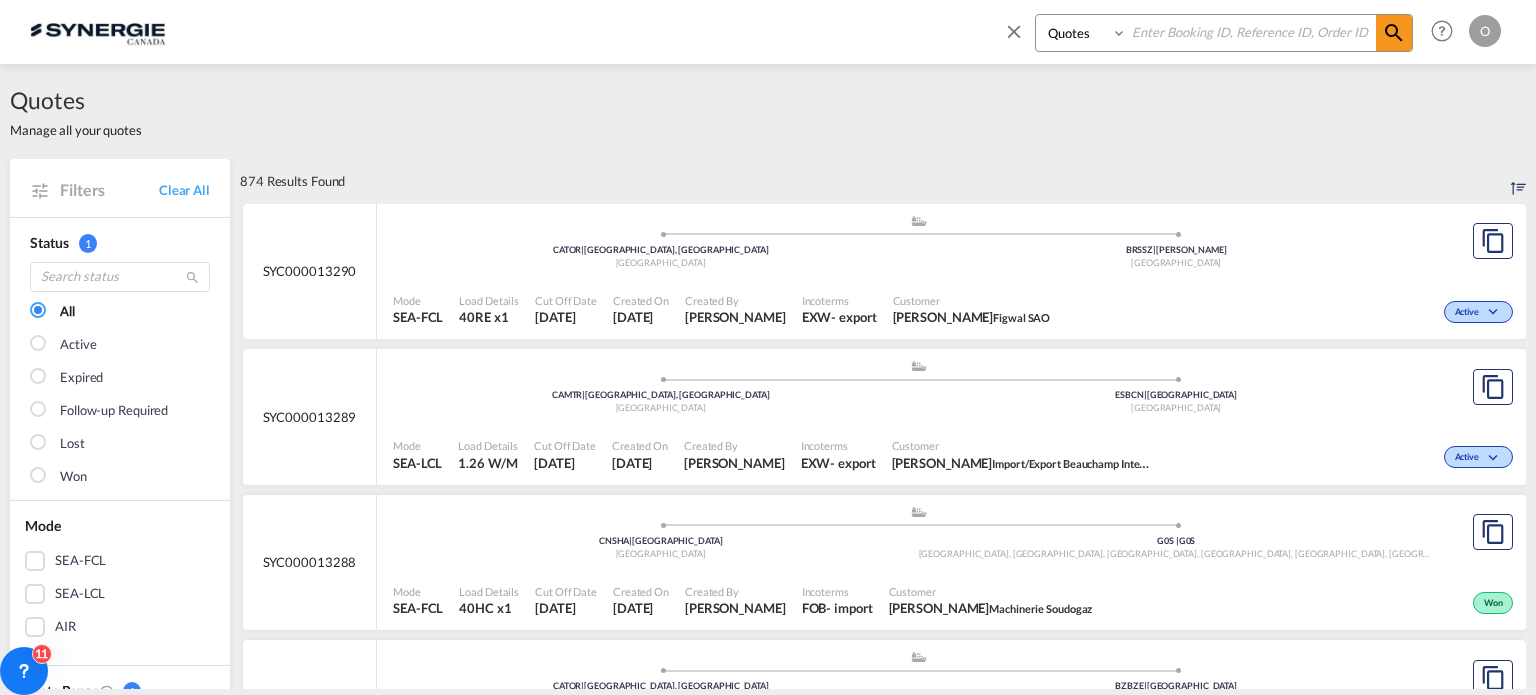 click on "Bookings Quotes Enquiries" at bounding box center [1083, 33] 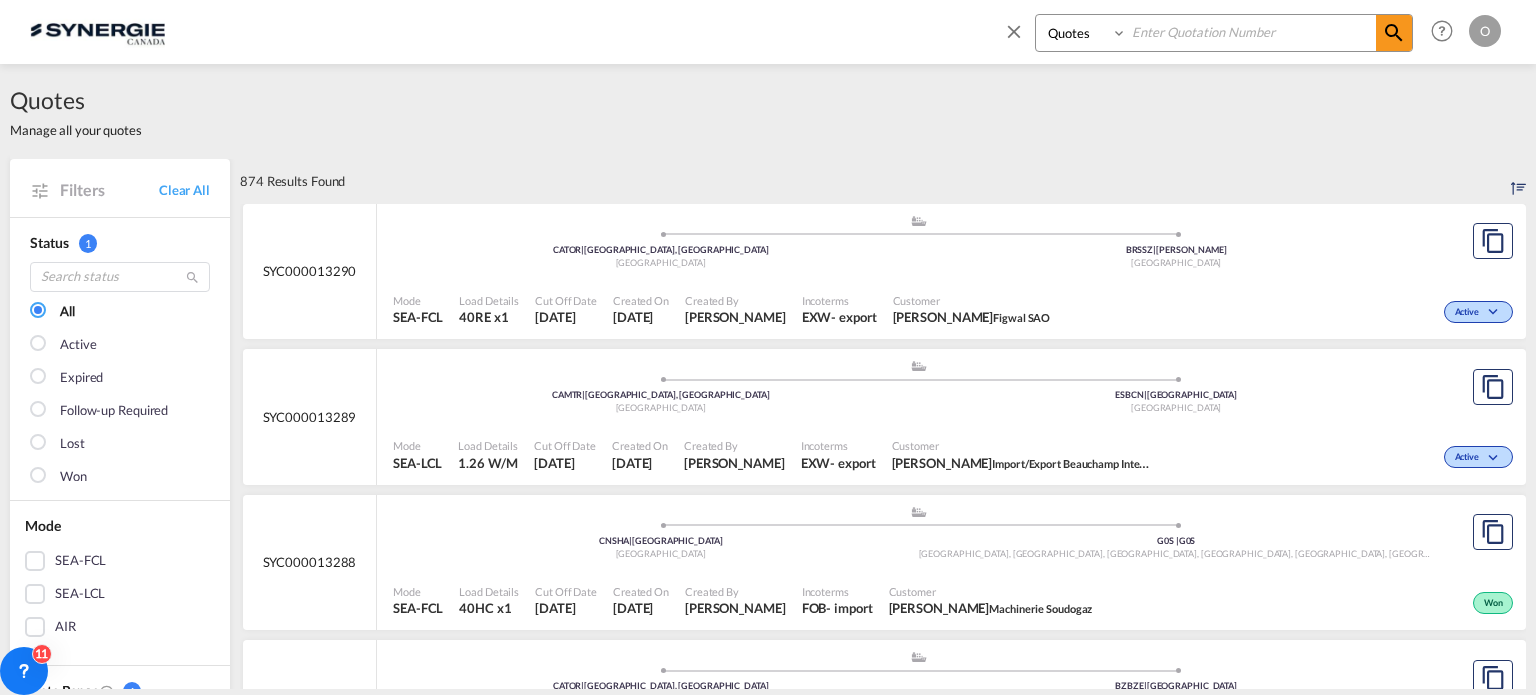 click at bounding box center [1251, 32] 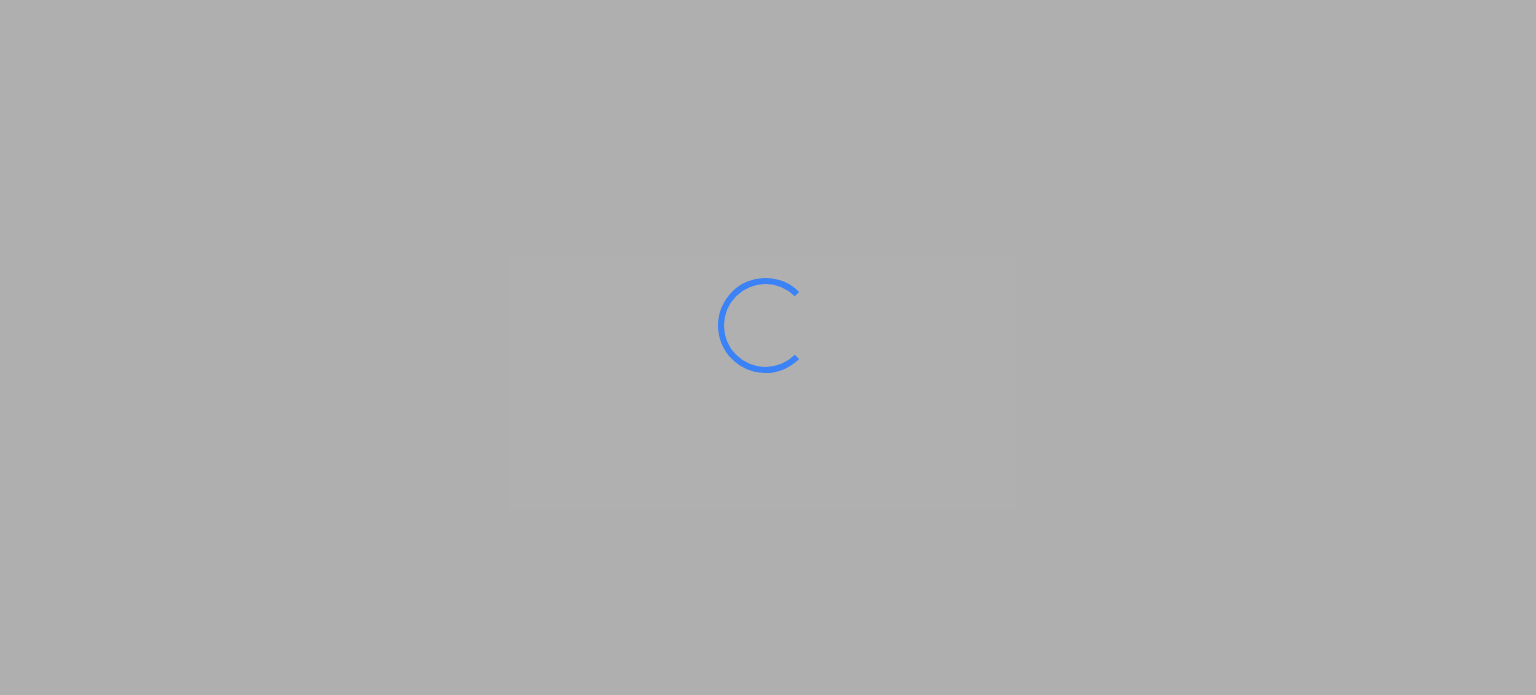 scroll, scrollTop: 0, scrollLeft: 0, axis: both 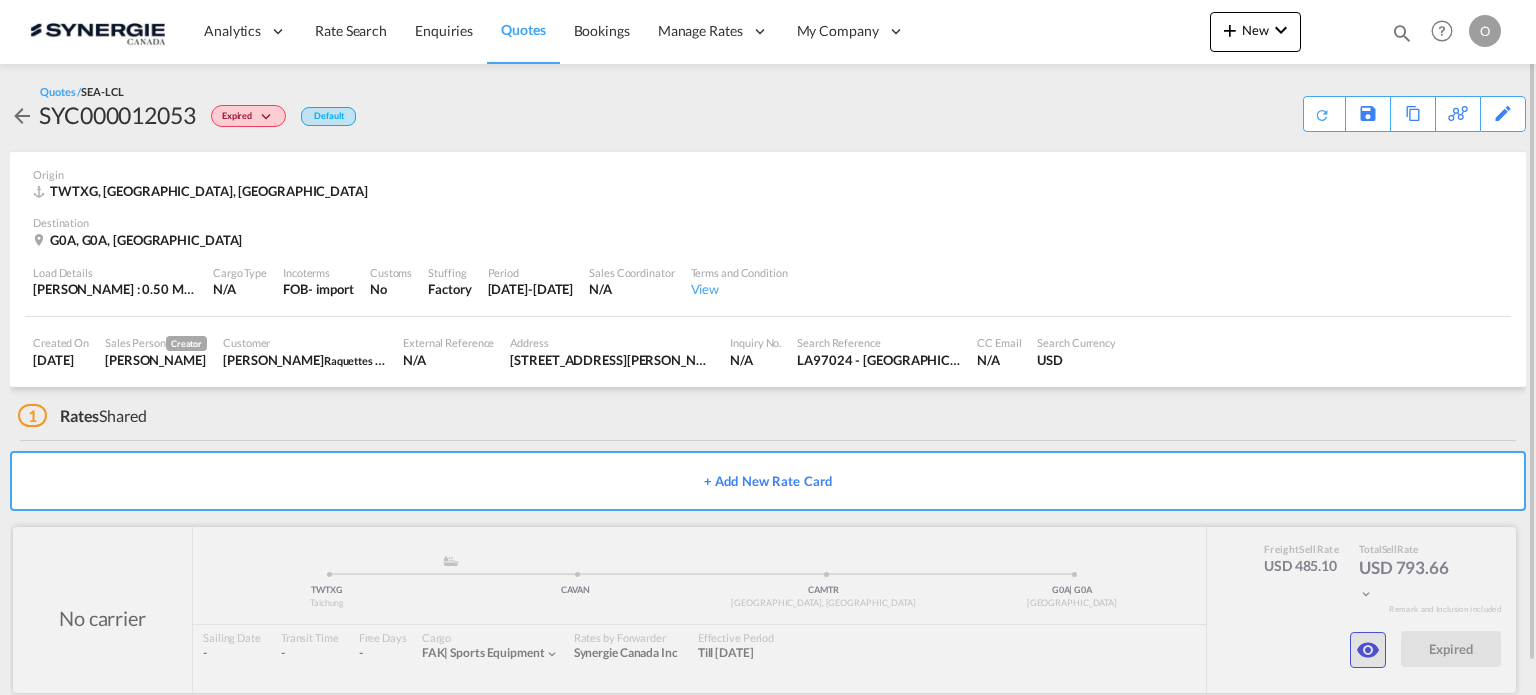 click at bounding box center (1368, 650) 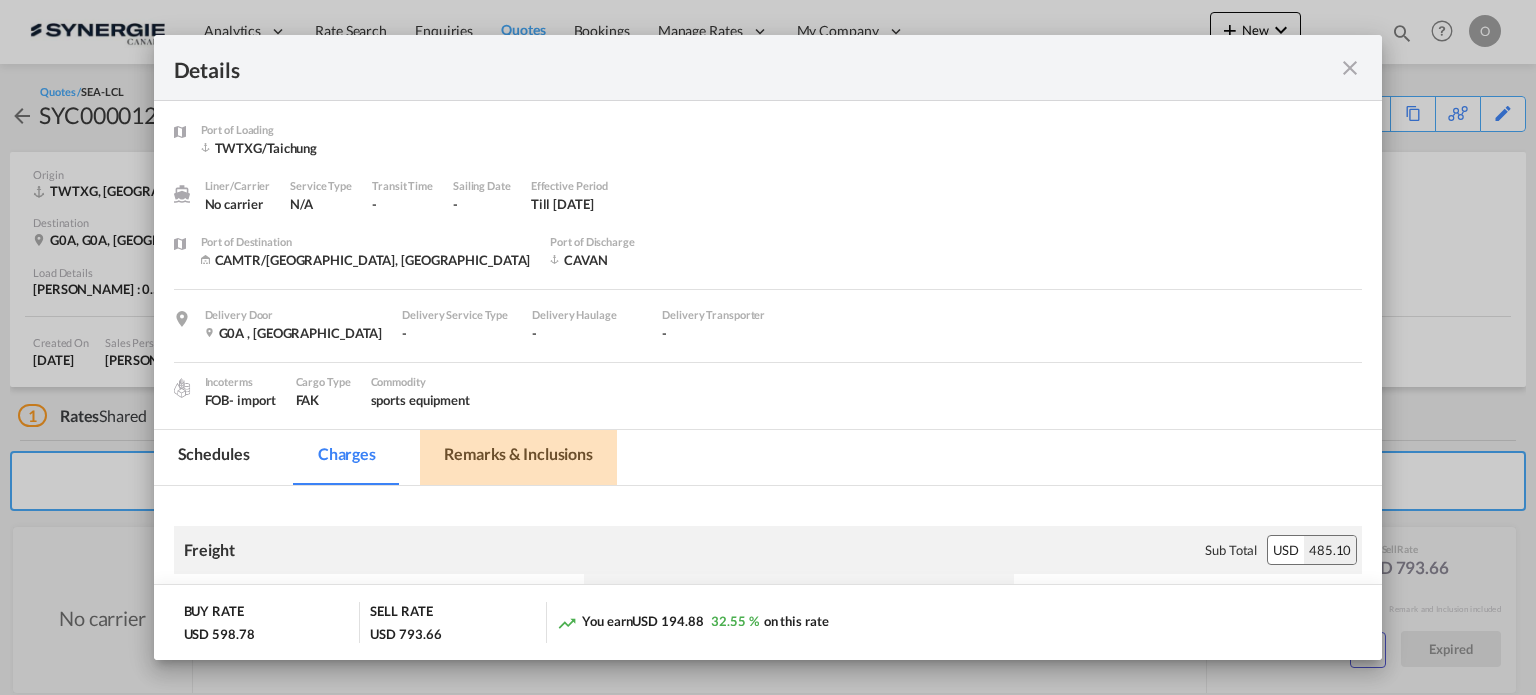 click on "Remarks & Inclusions" at bounding box center [518, 457] 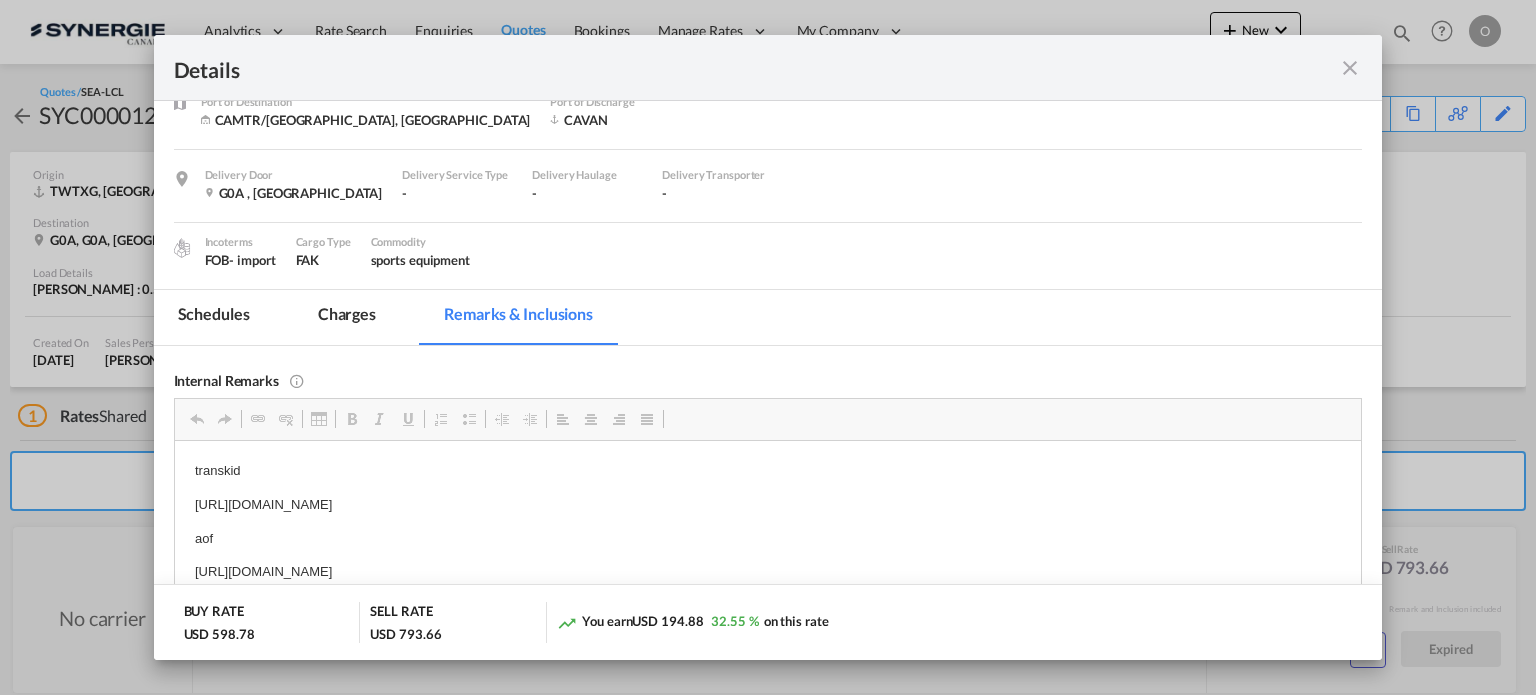 scroll, scrollTop: 0, scrollLeft: 0, axis: both 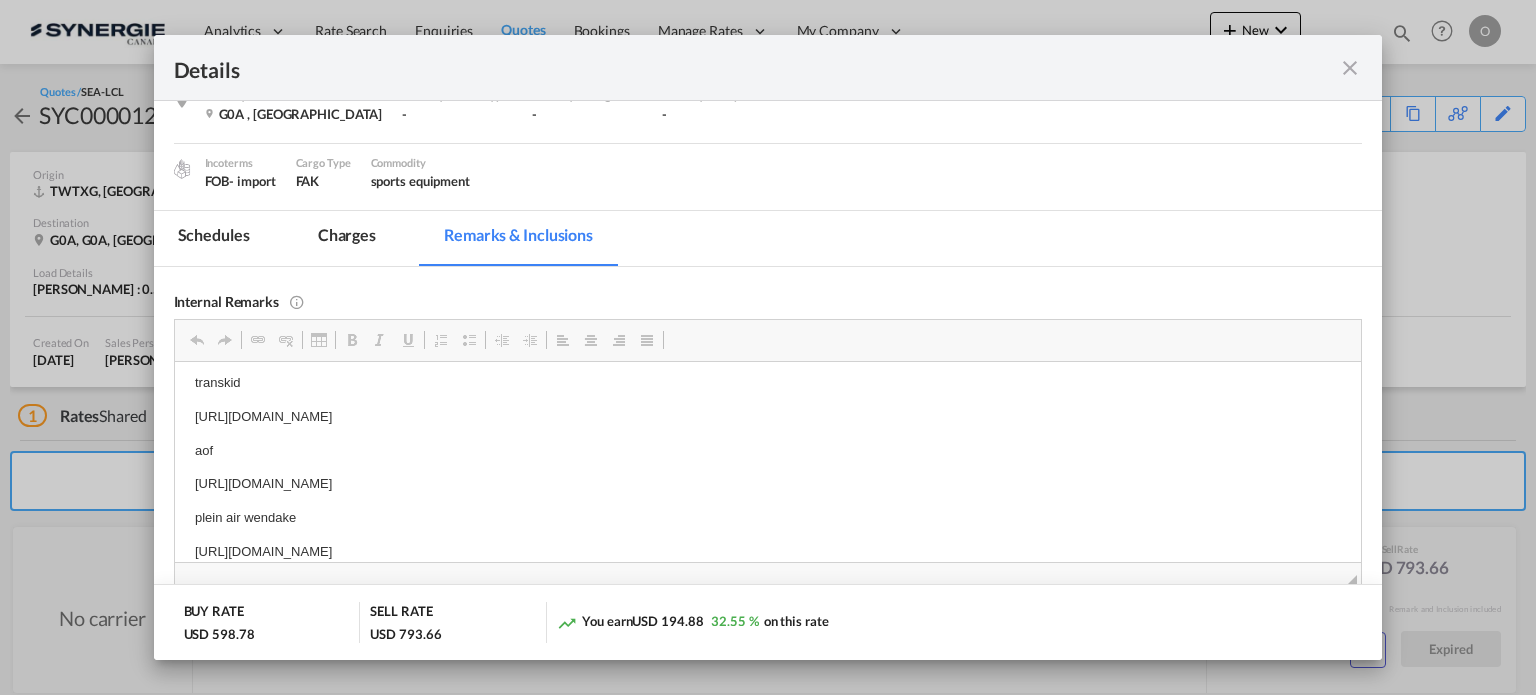 click on "transkid" at bounding box center (767, 382) 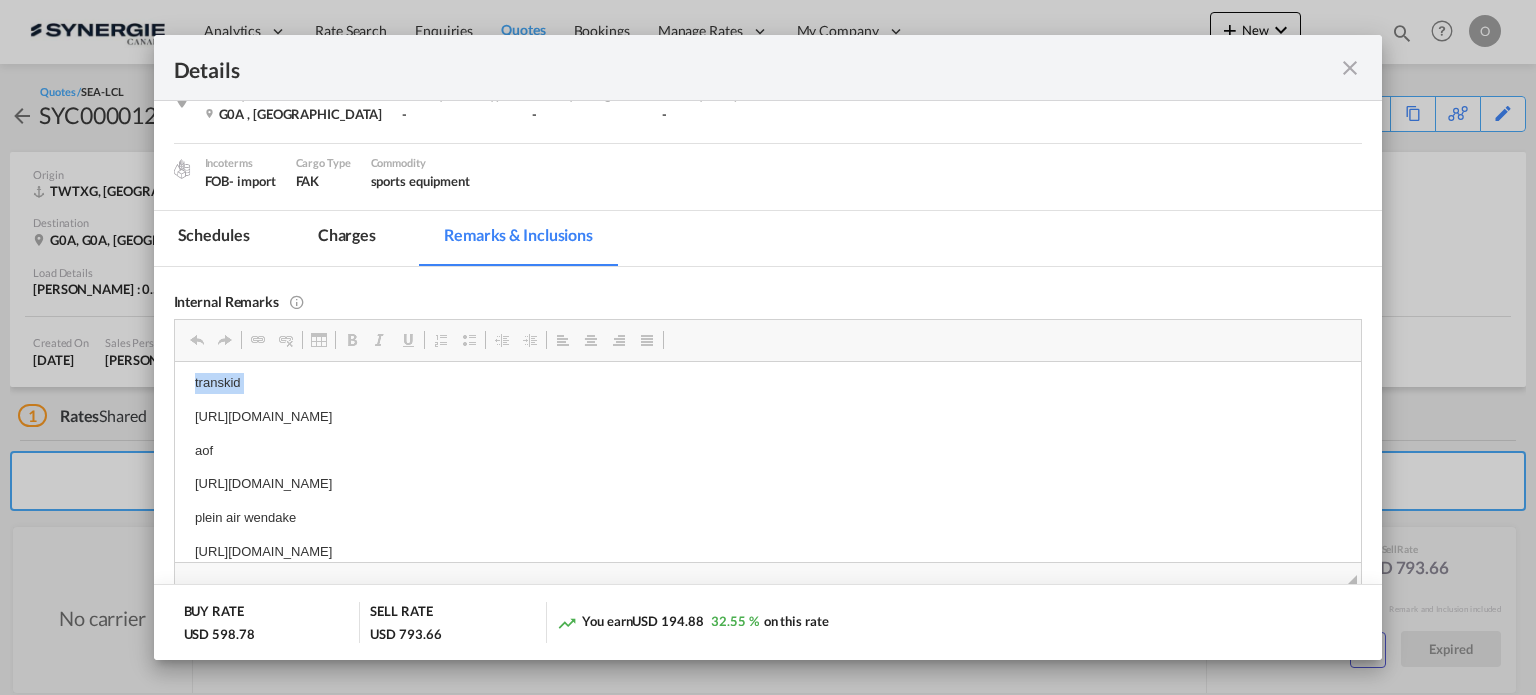 click on "transkid" at bounding box center [767, 382] 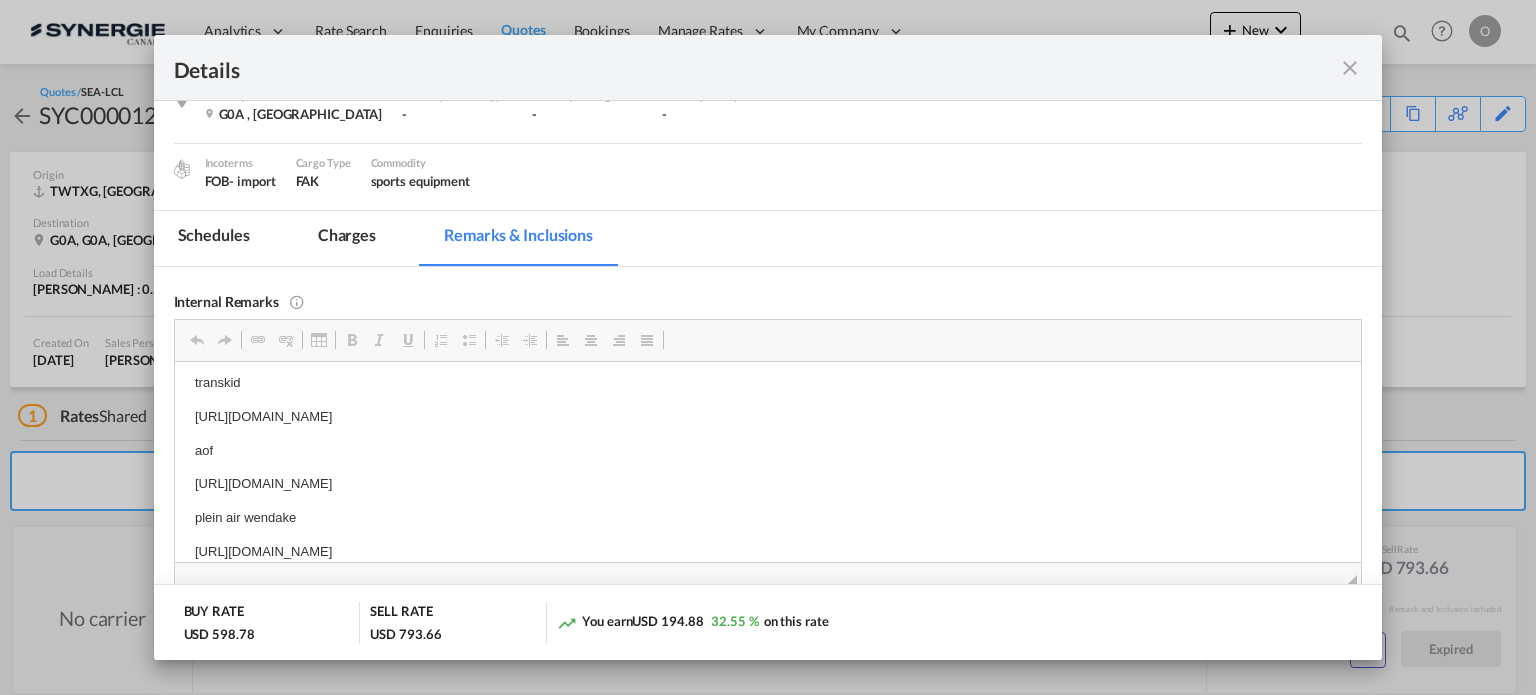 click on "https://app.frontapp.com/open/msg_1ffb3lxr?key=sqn-CBeMvswINsYvg-XgfOi9Wv1isGBr" at bounding box center [767, 416] 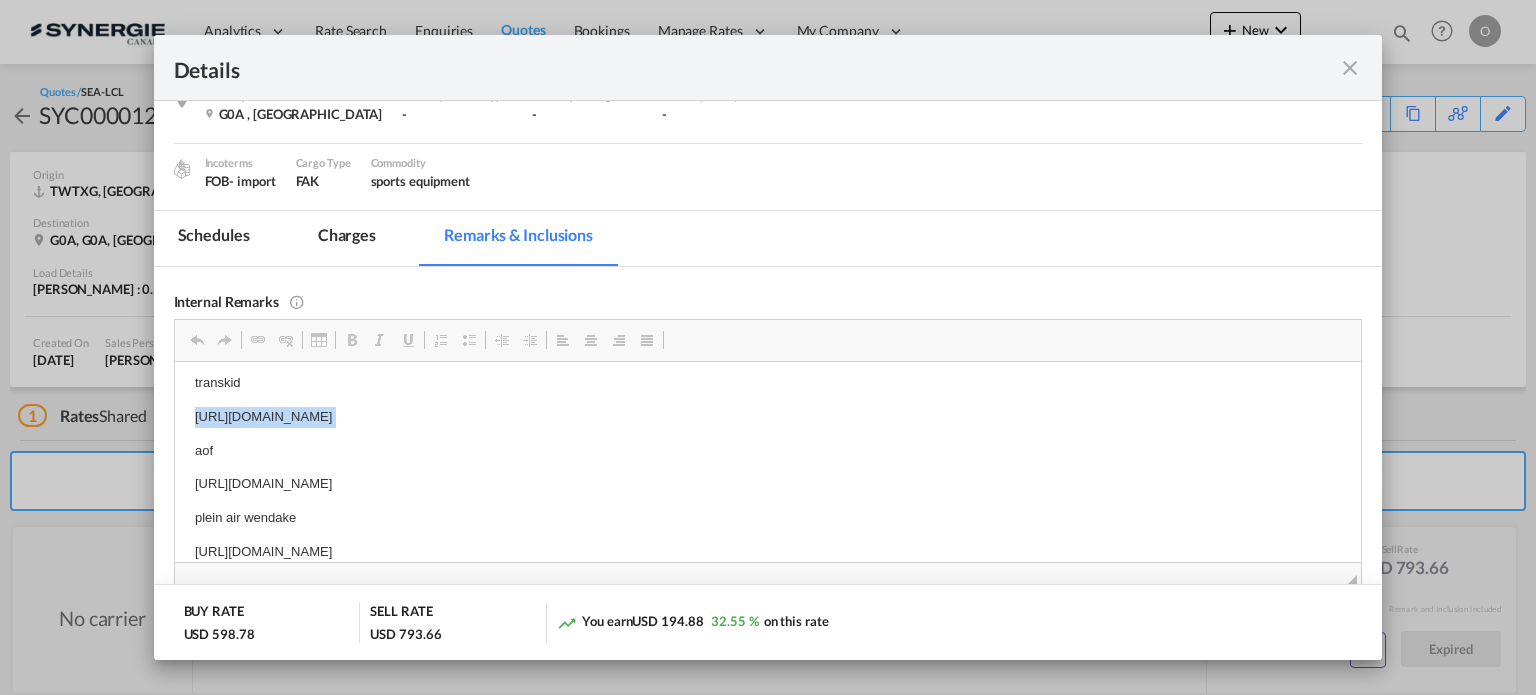 click on "https://app.frontapp.com/open/msg_1ffb3lxr?key=sqn-CBeMvswINsYvg-XgfOi9Wv1isGBr" at bounding box center (767, 416) 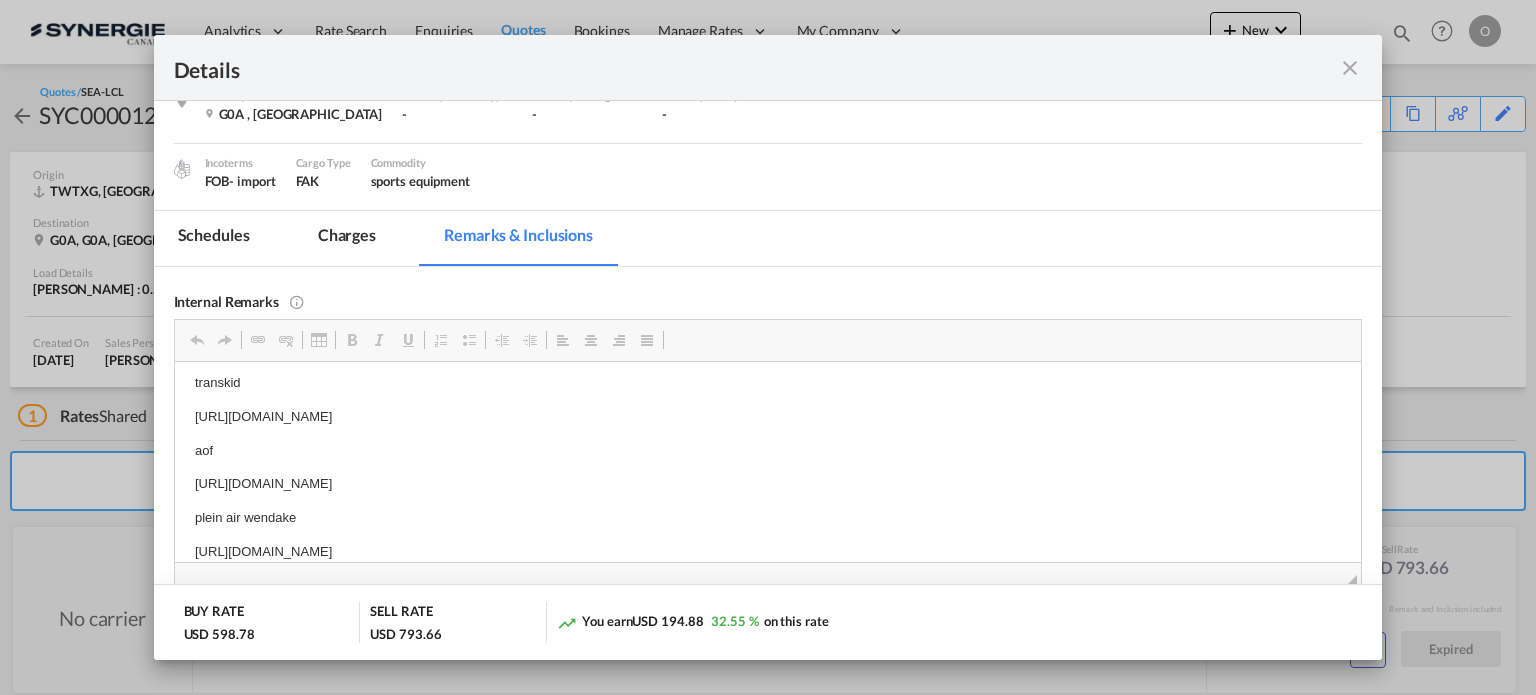 scroll, scrollTop: 9, scrollLeft: 0, axis: vertical 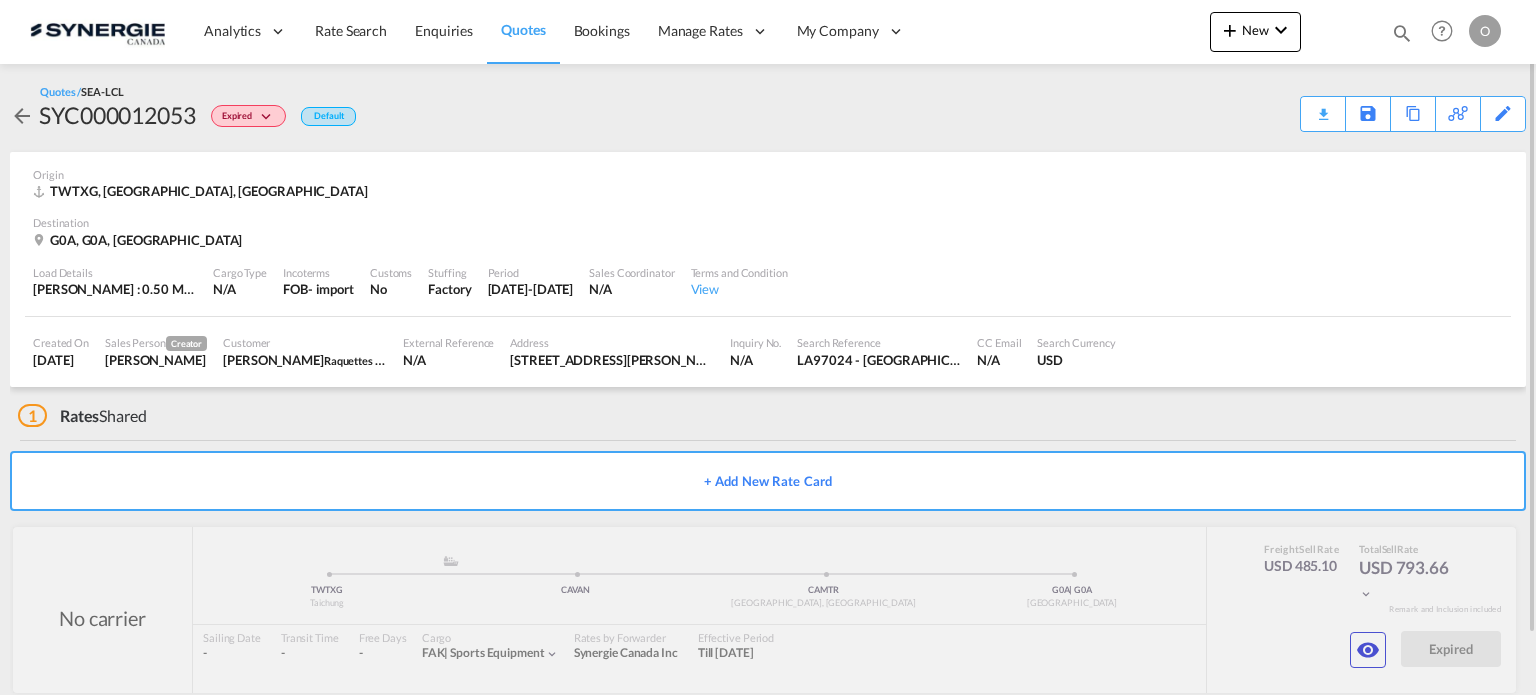 click at bounding box center (1402, 33) 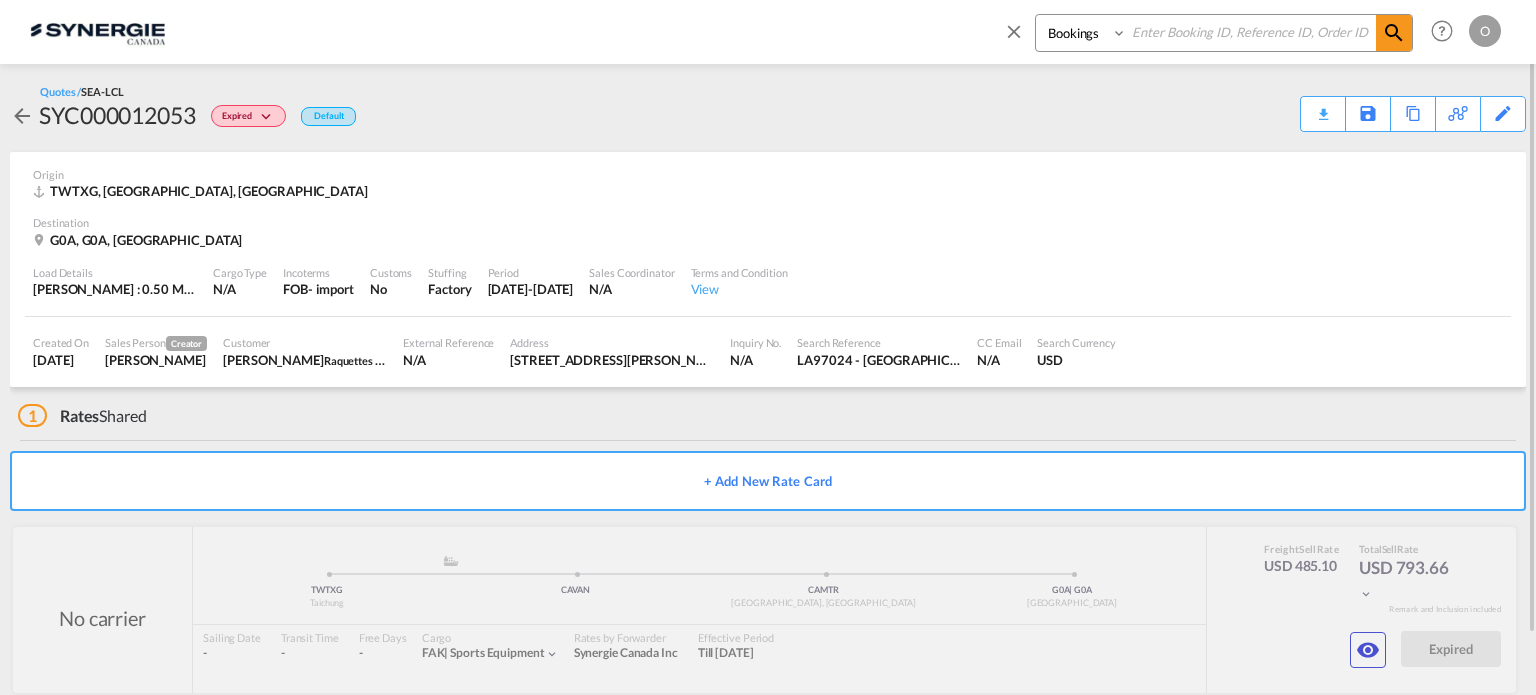drag, startPoint x: 1077, startPoint y: 33, endPoint x: 1076, endPoint y: 49, distance: 16.03122 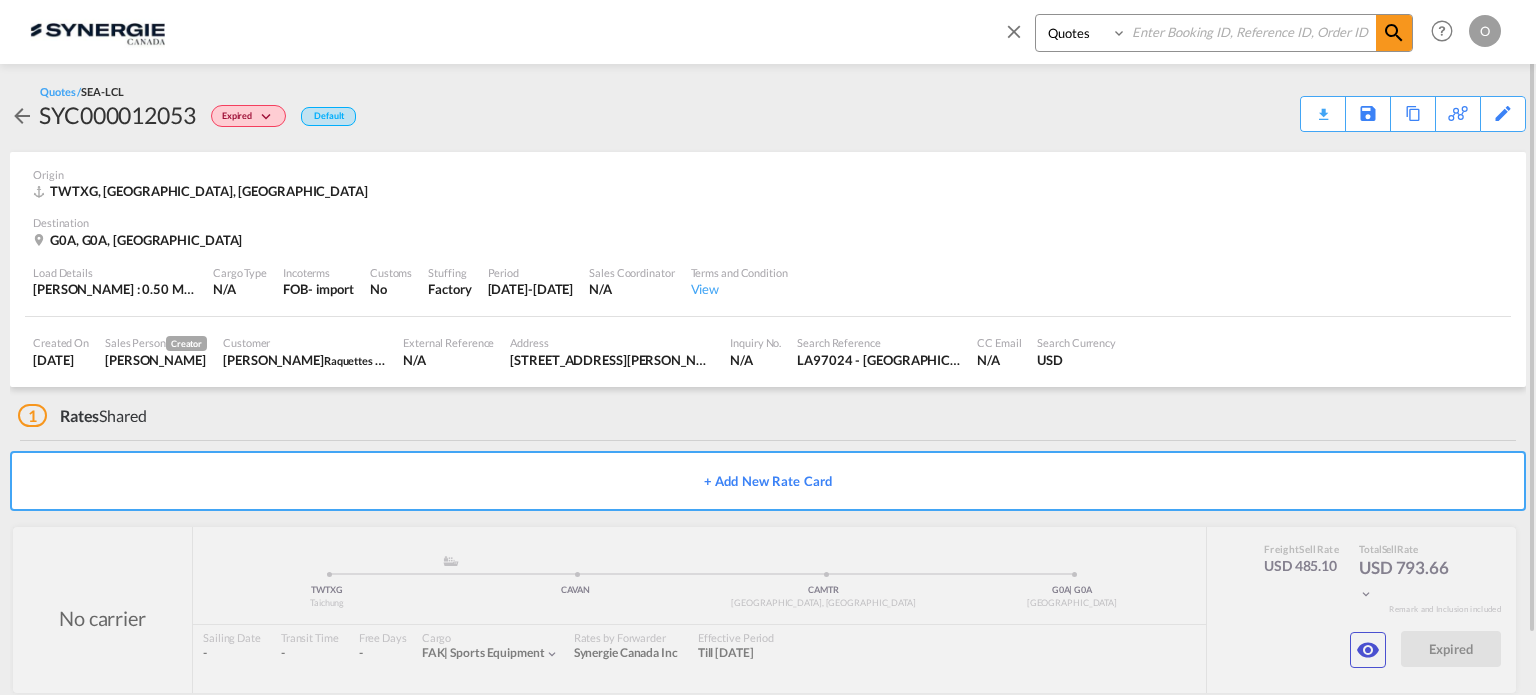 click on "Bookings Quotes Enquiries" at bounding box center [1083, 33] 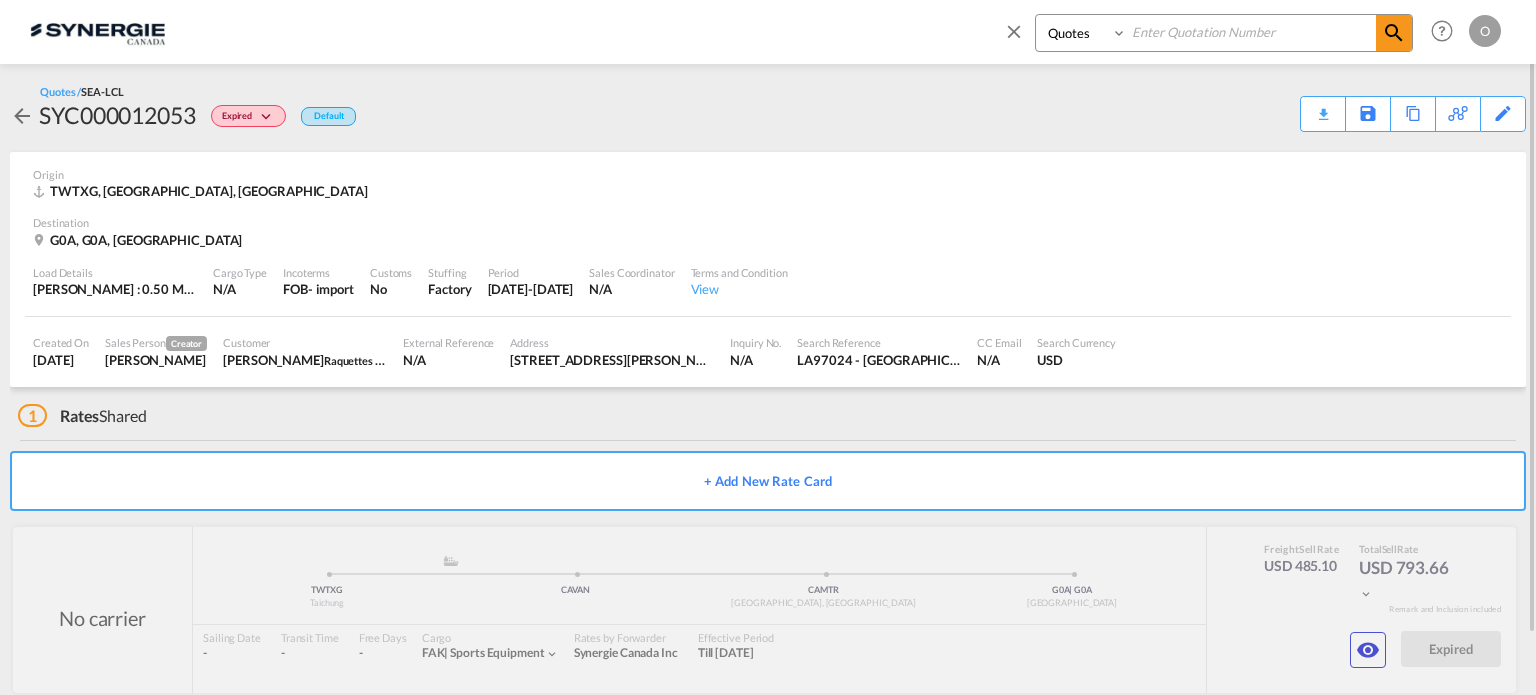 click at bounding box center [1251, 32] 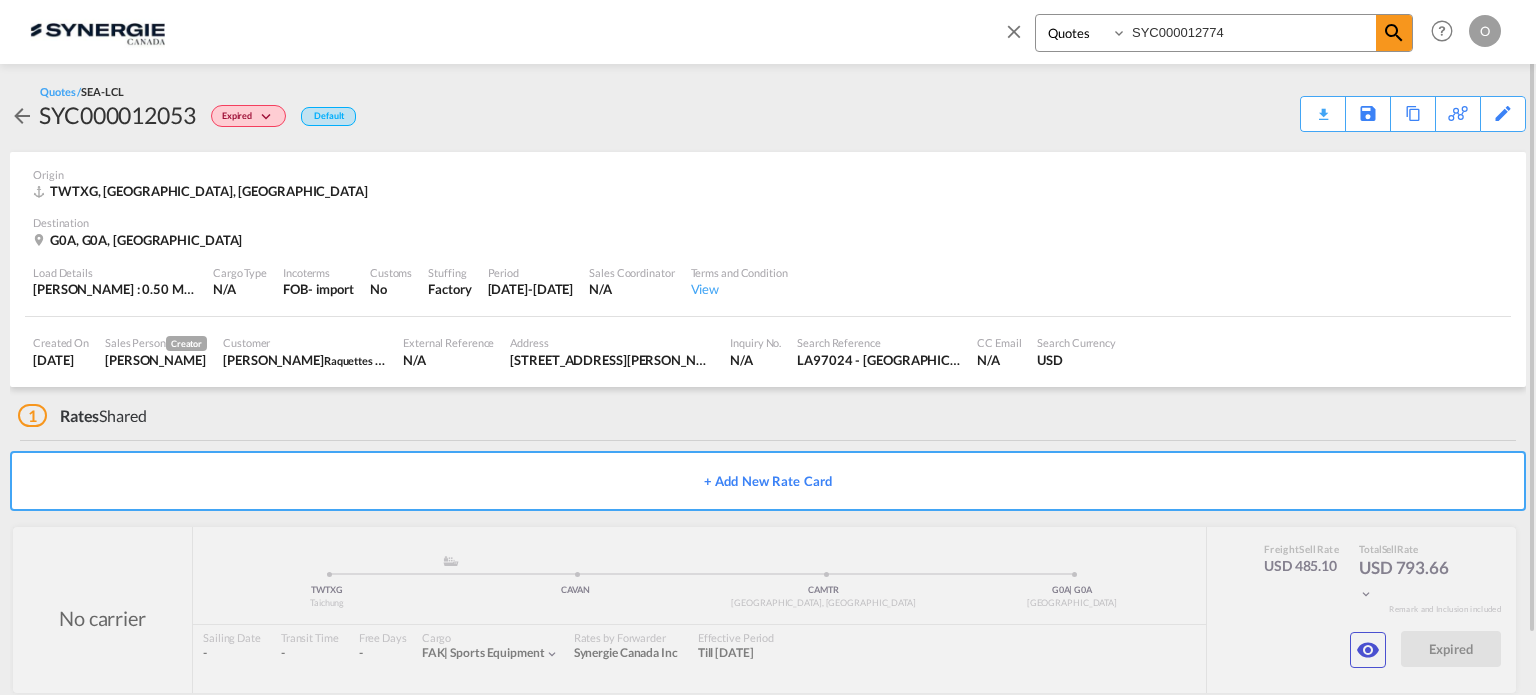 type on "SYC000012774" 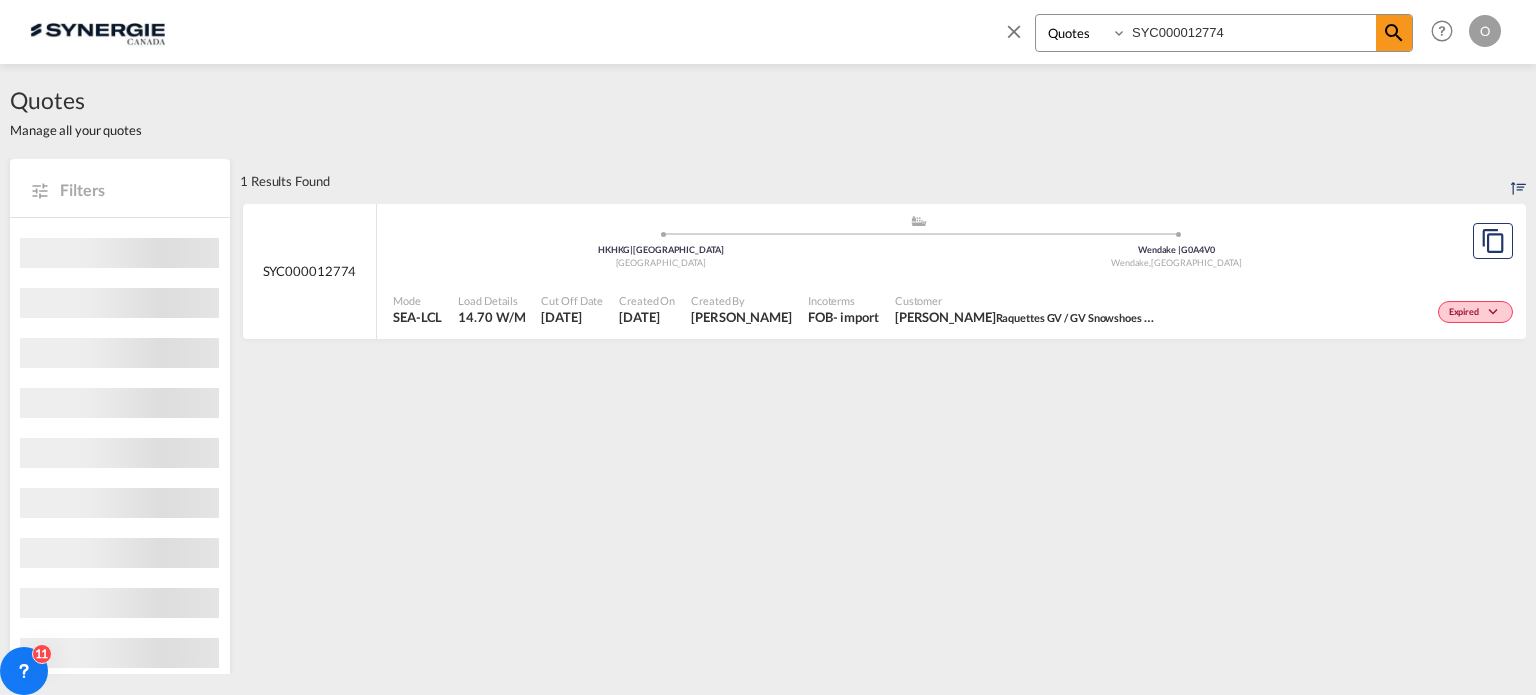 click on "Customer" at bounding box center (1025, 300) 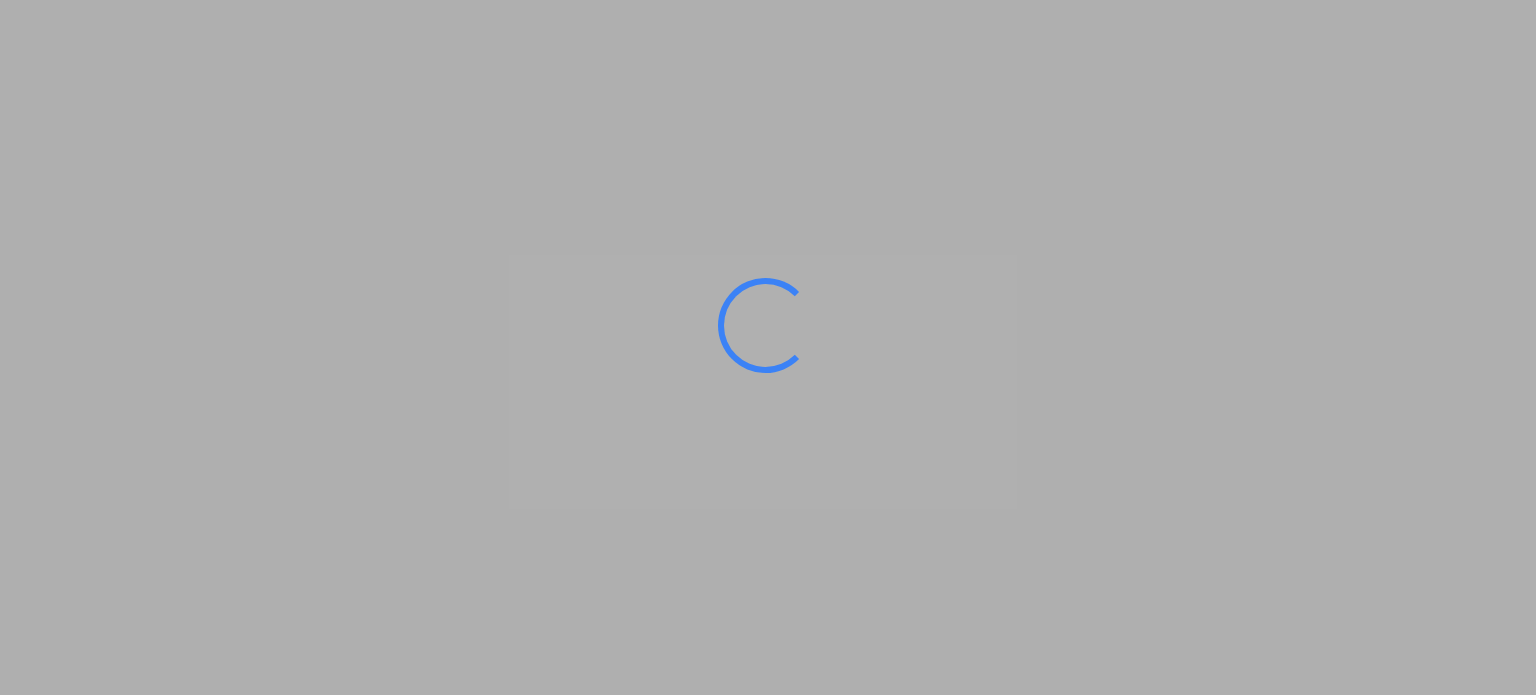 scroll, scrollTop: 0, scrollLeft: 0, axis: both 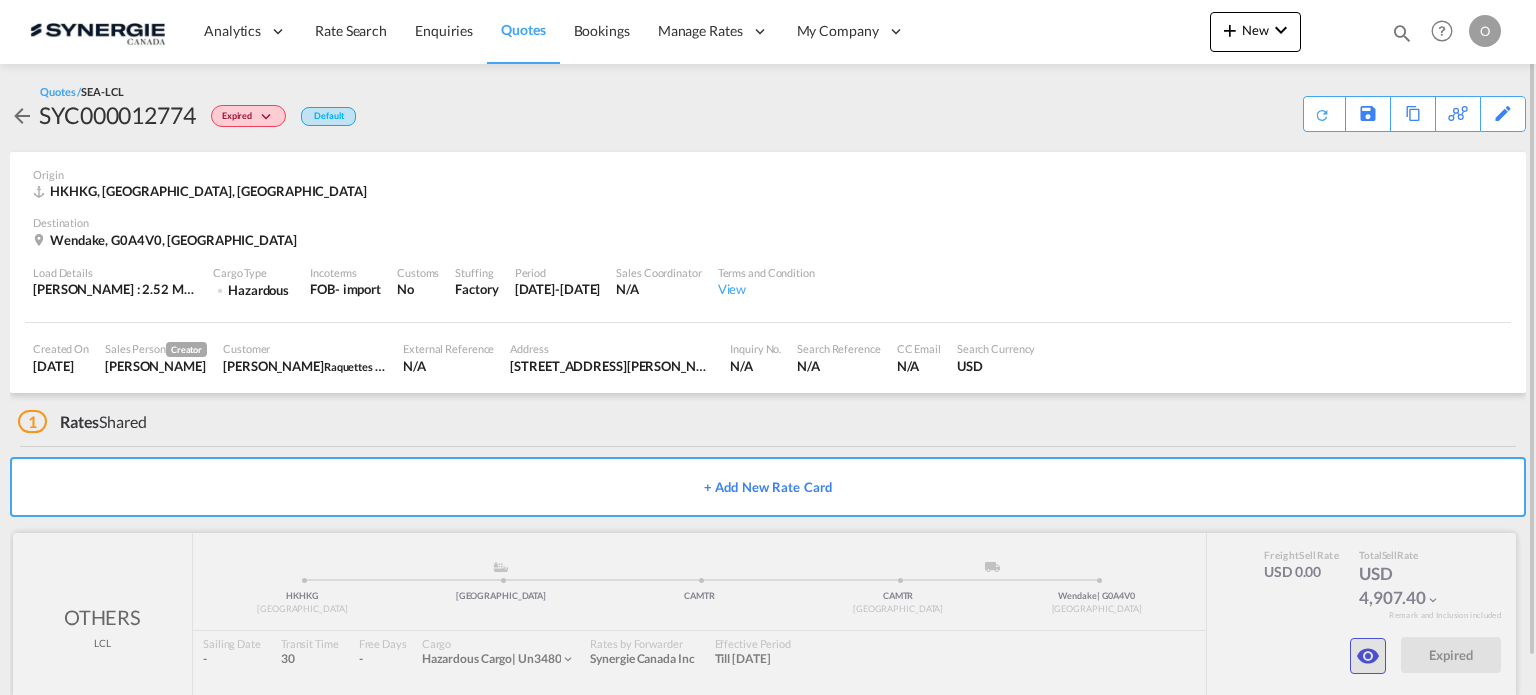 click at bounding box center (1368, 656) 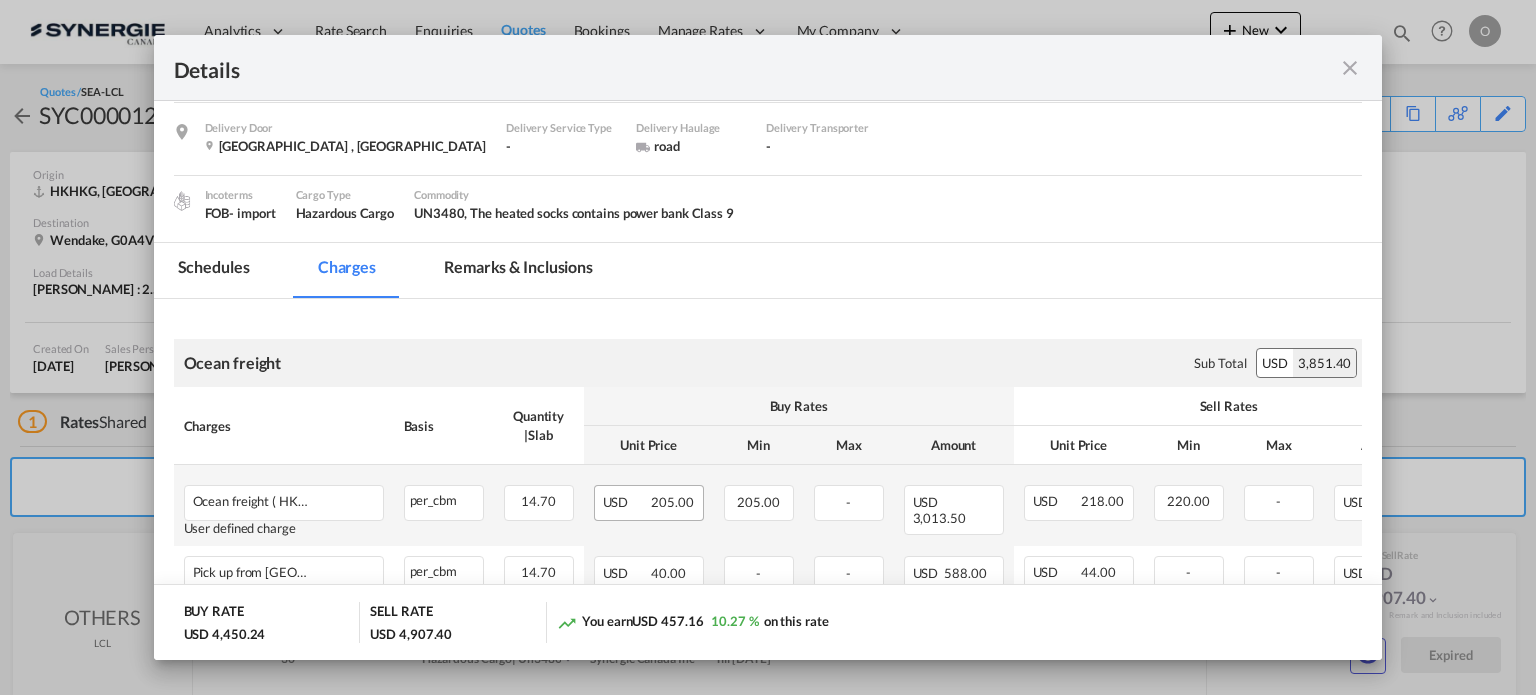 scroll, scrollTop: 300, scrollLeft: 0, axis: vertical 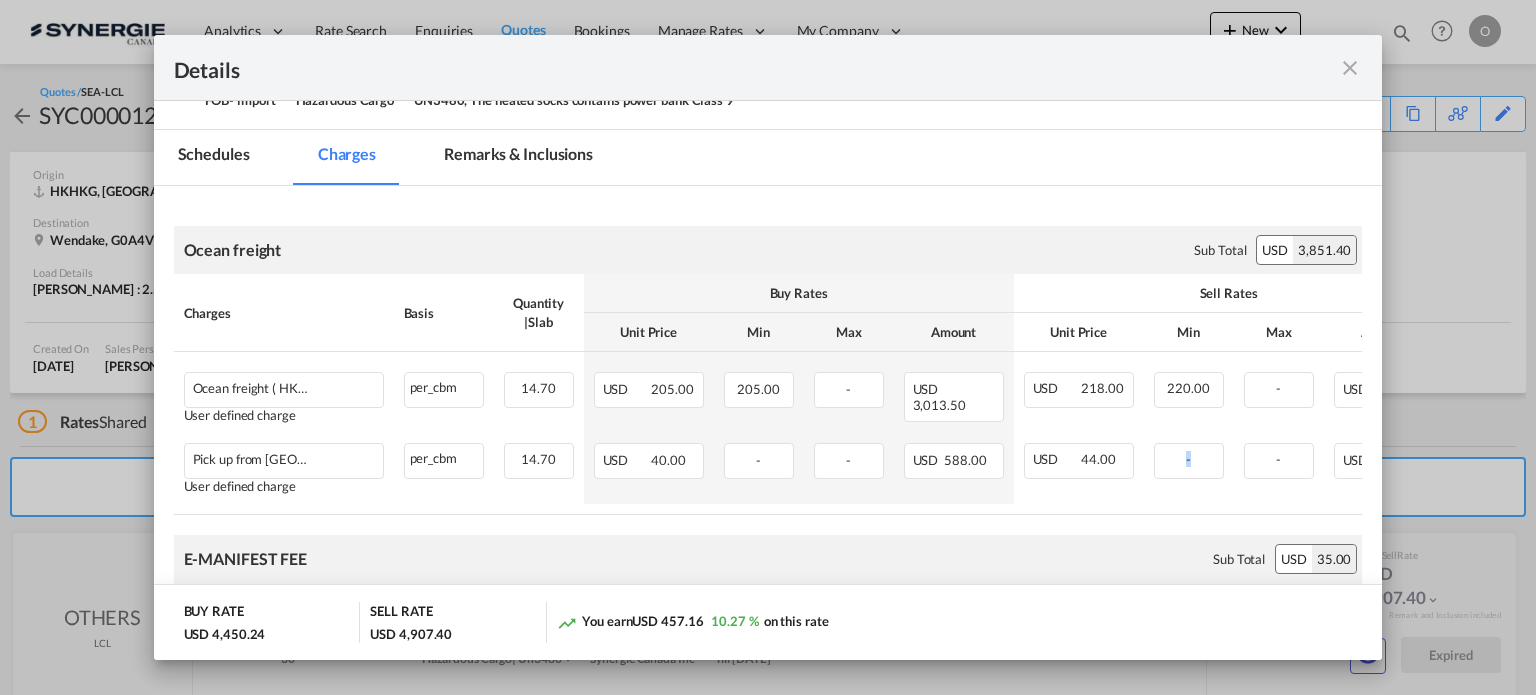 drag, startPoint x: 1118, startPoint y: 513, endPoint x: 1253, endPoint y: 513, distance: 135 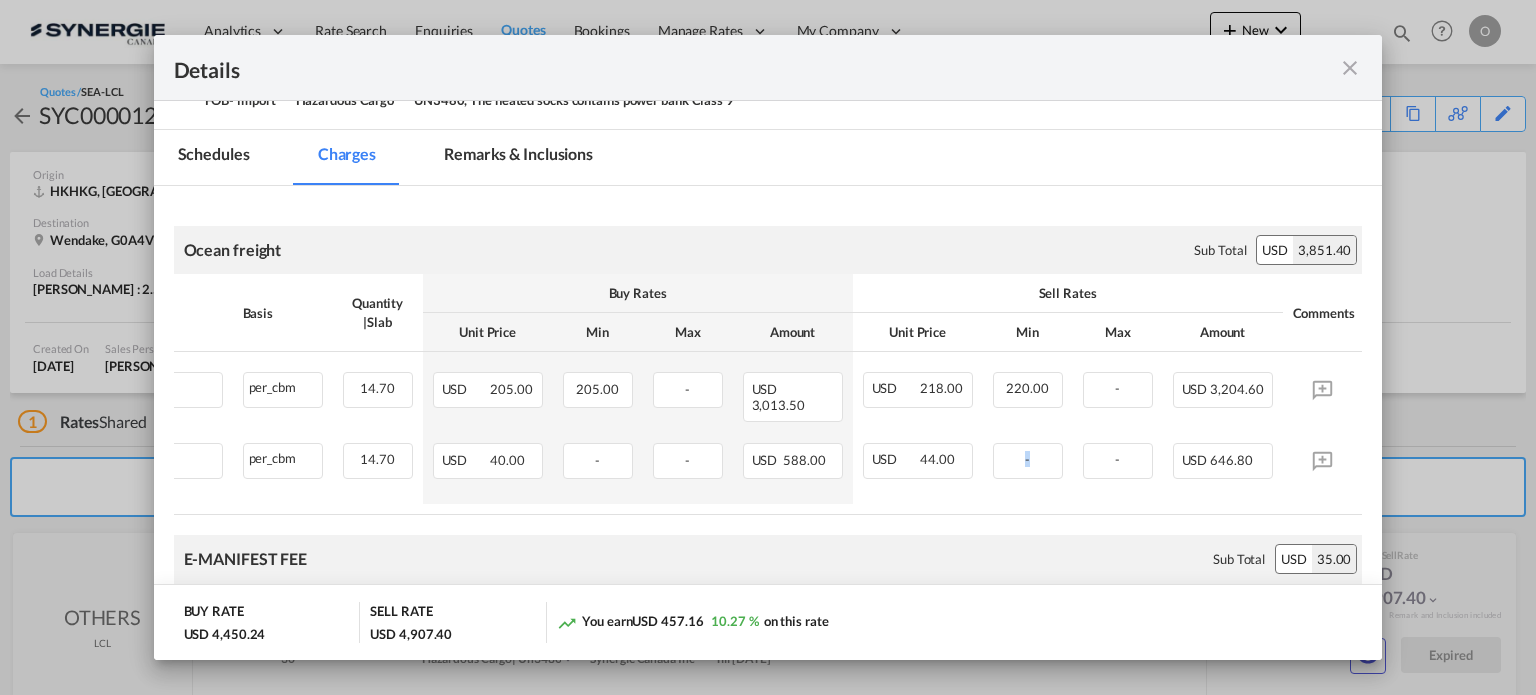 scroll, scrollTop: 0, scrollLeft: 170, axis: horizontal 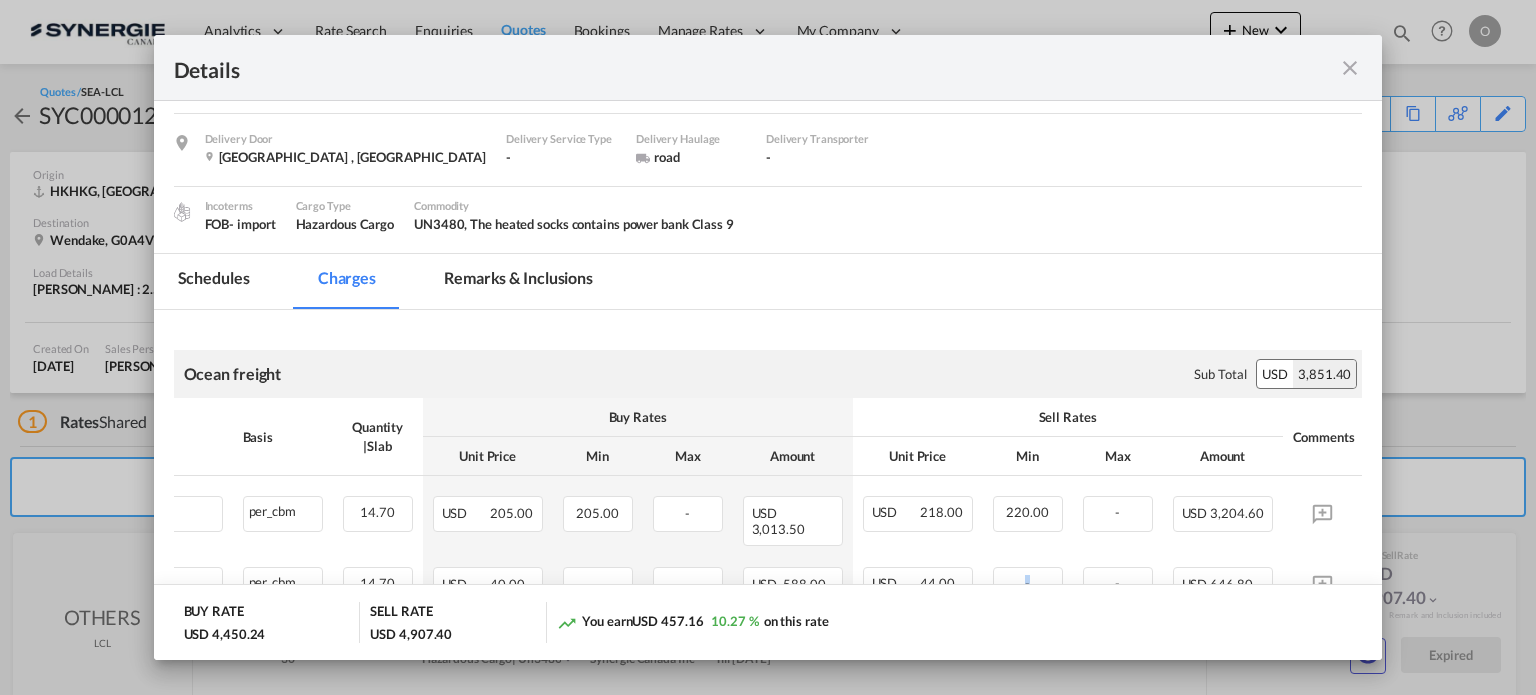 drag, startPoint x: 493, startPoint y: 290, endPoint x: 505, endPoint y: 291, distance: 12.0415945 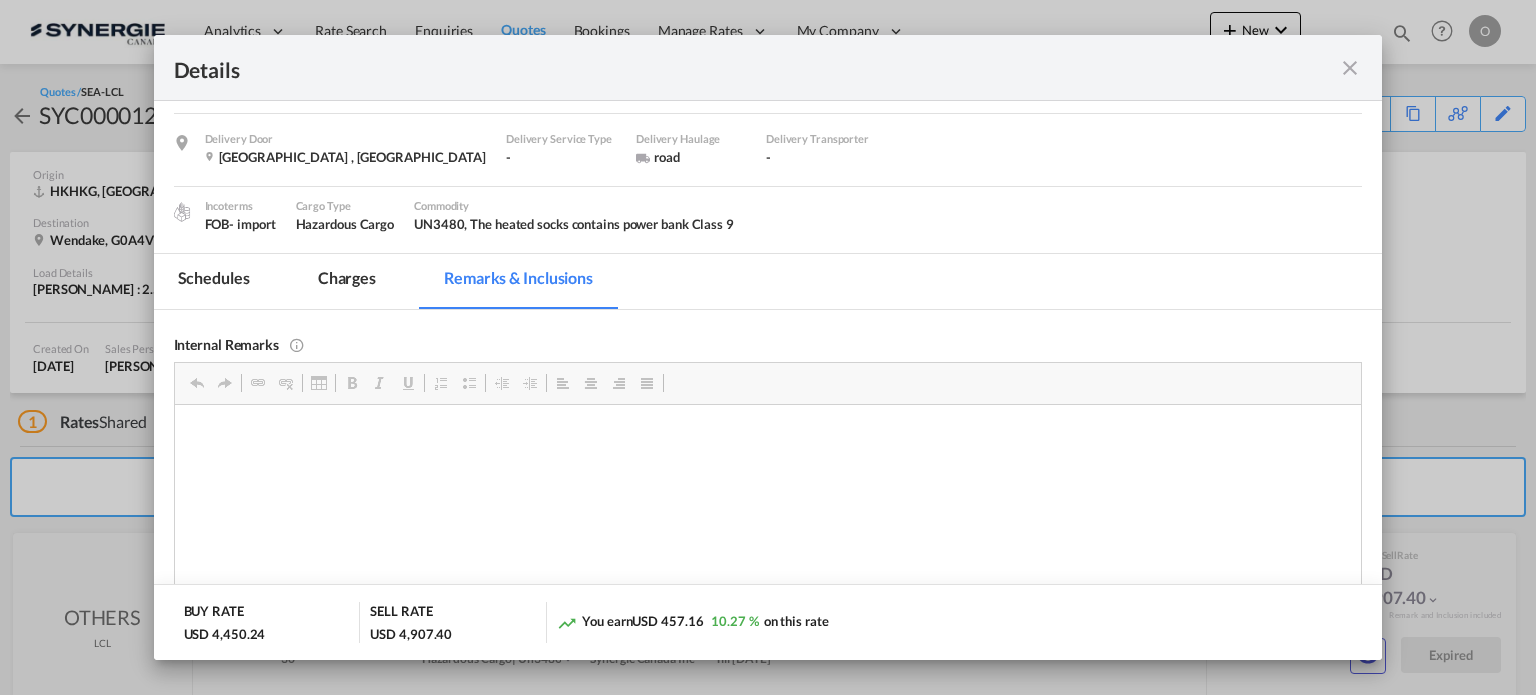 scroll, scrollTop: 176, scrollLeft: 0, axis: vertical 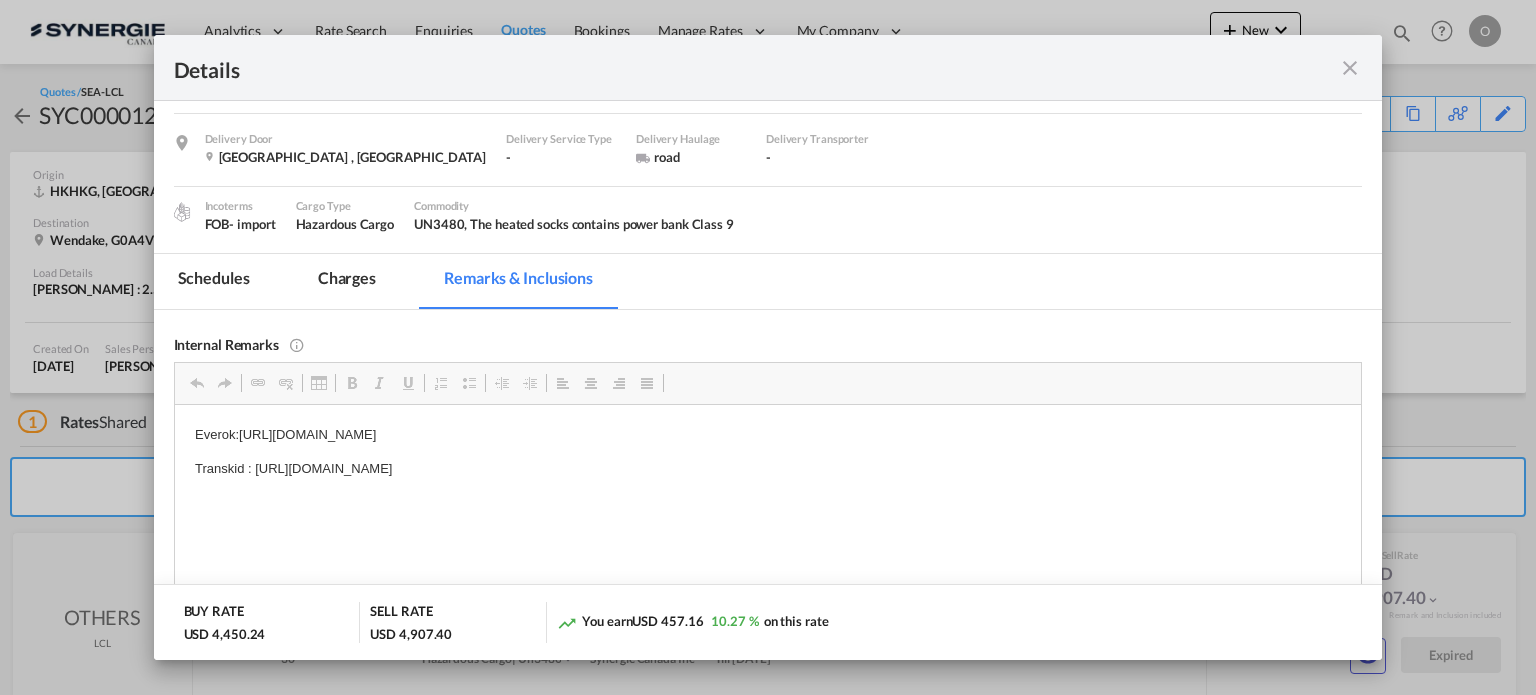 drag, startPoint x: 238, startPoint y: 434, endPoint x: 585, endPoint y: 445, distance: 347.17432 